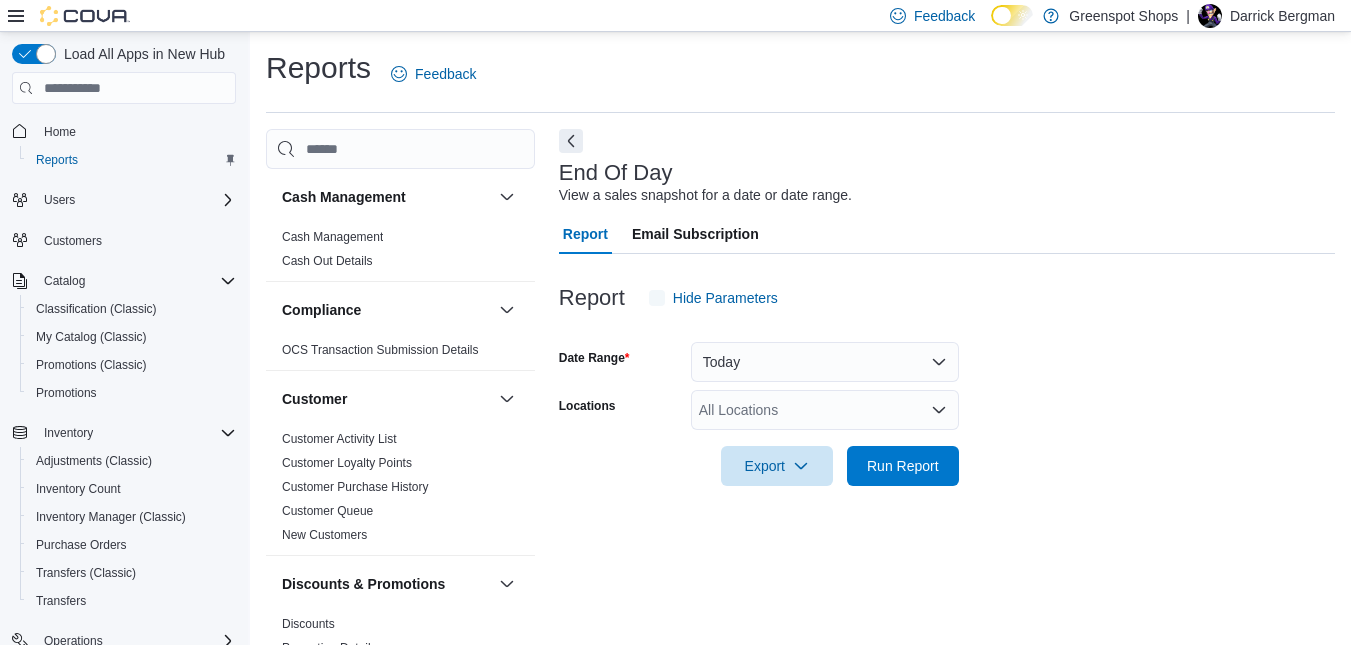 scroll, scrollTop: 24, scrollLeft: 0, axis: vertical 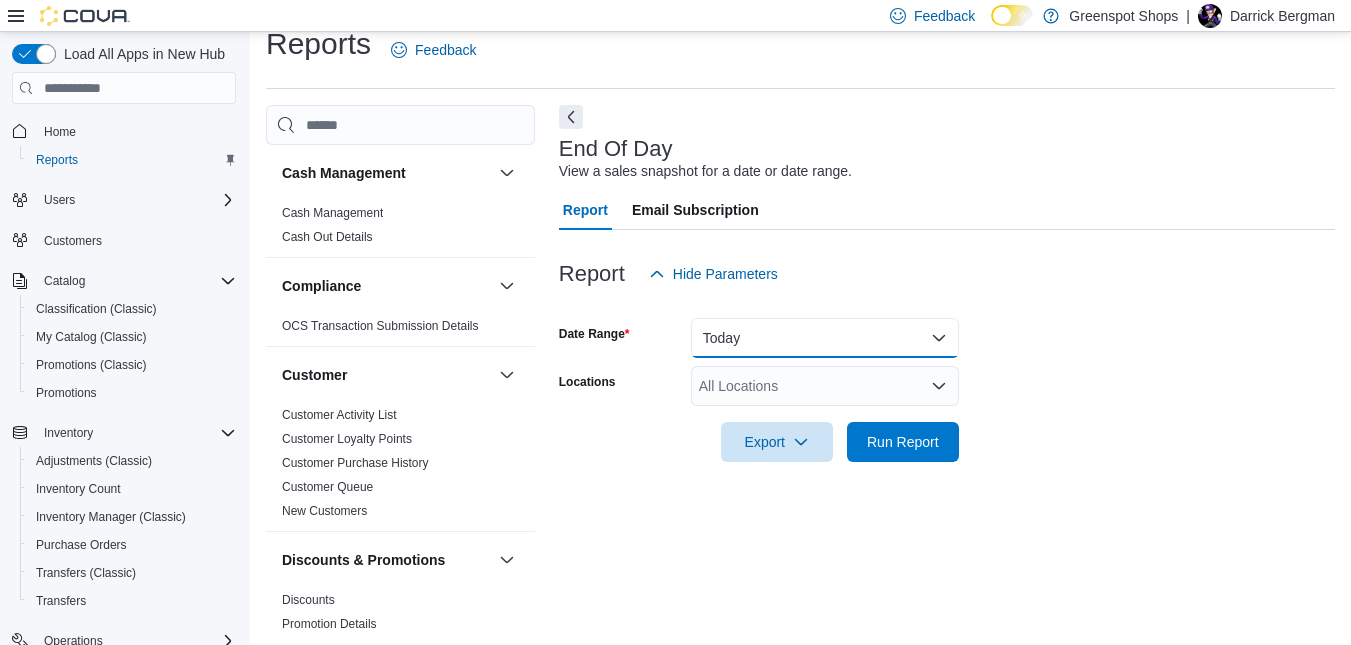 click on "Today" at bounding box center (825, 338) 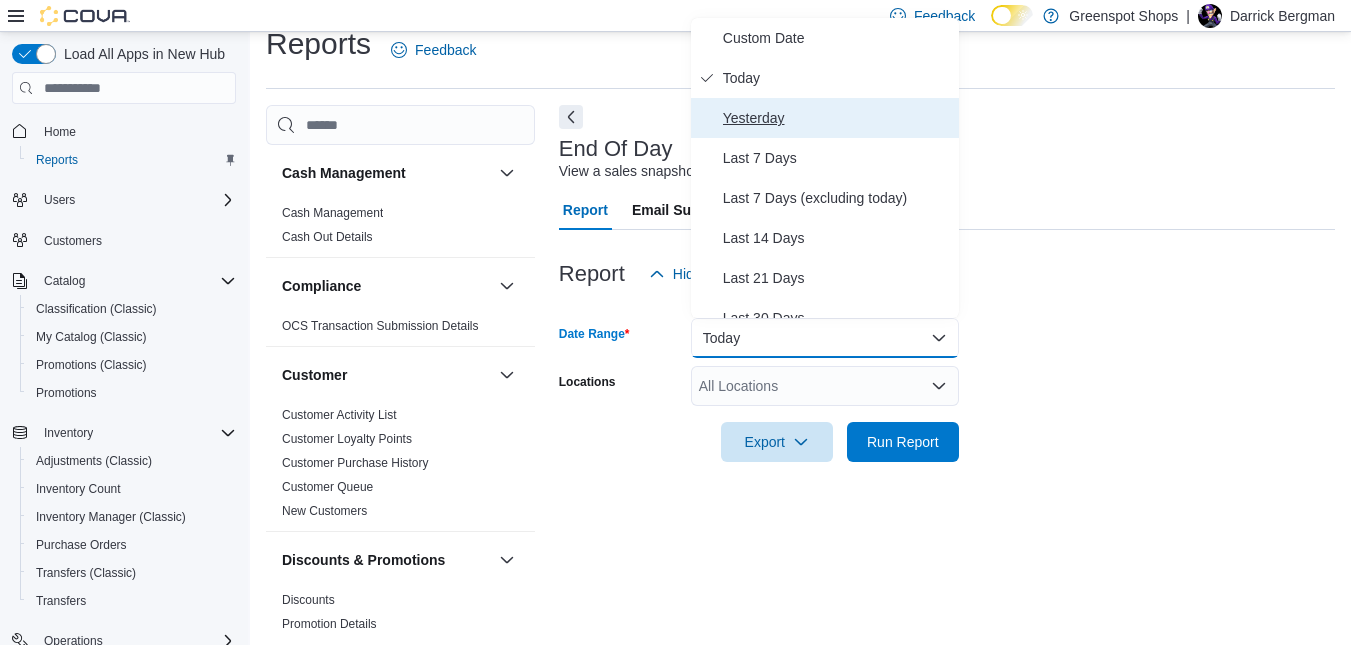 click on "Yesterday" at bounding box center [837, 118] 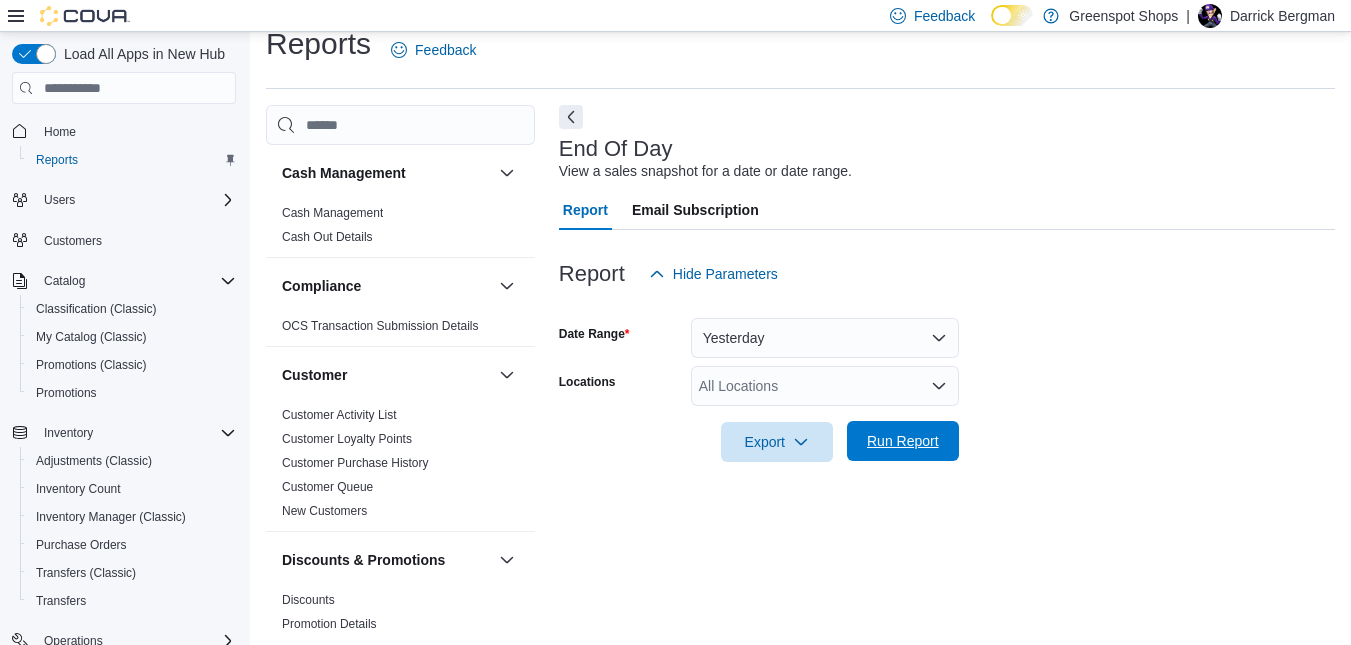 click on "Run Report" at bounding box center [903, 441] 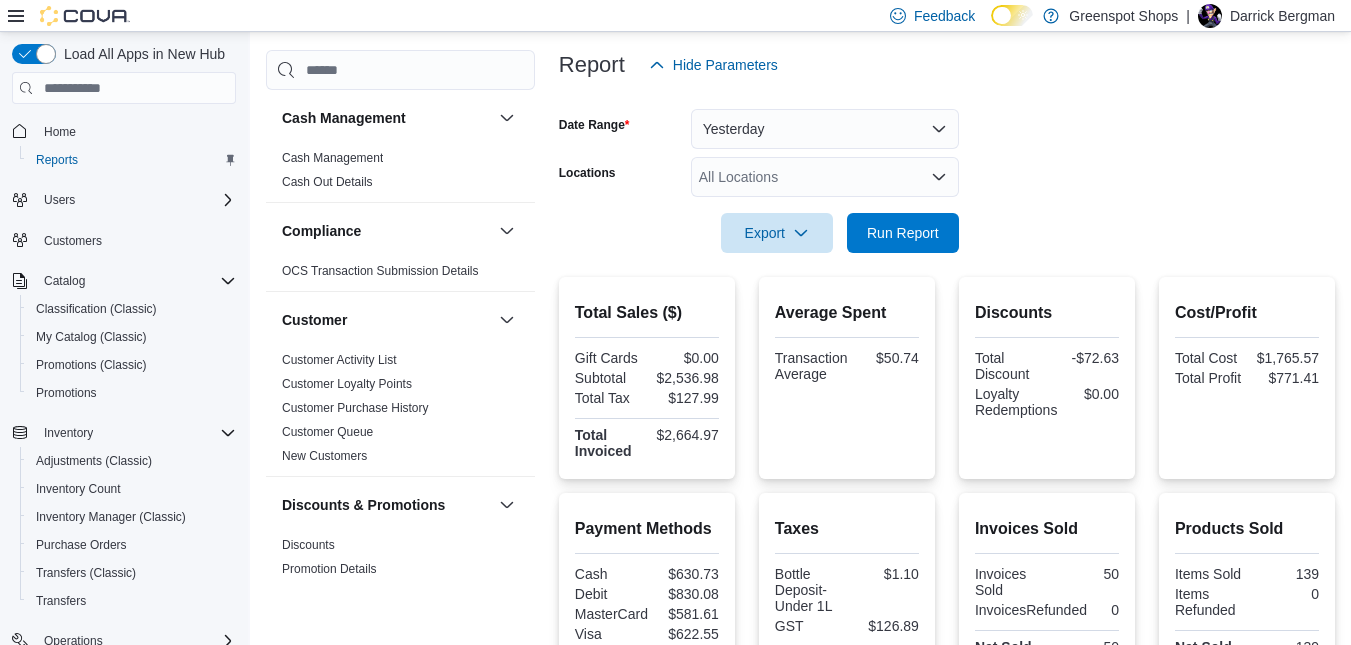 scroll, scrollTop: 234, scrollLeft: 0, axis: vertical 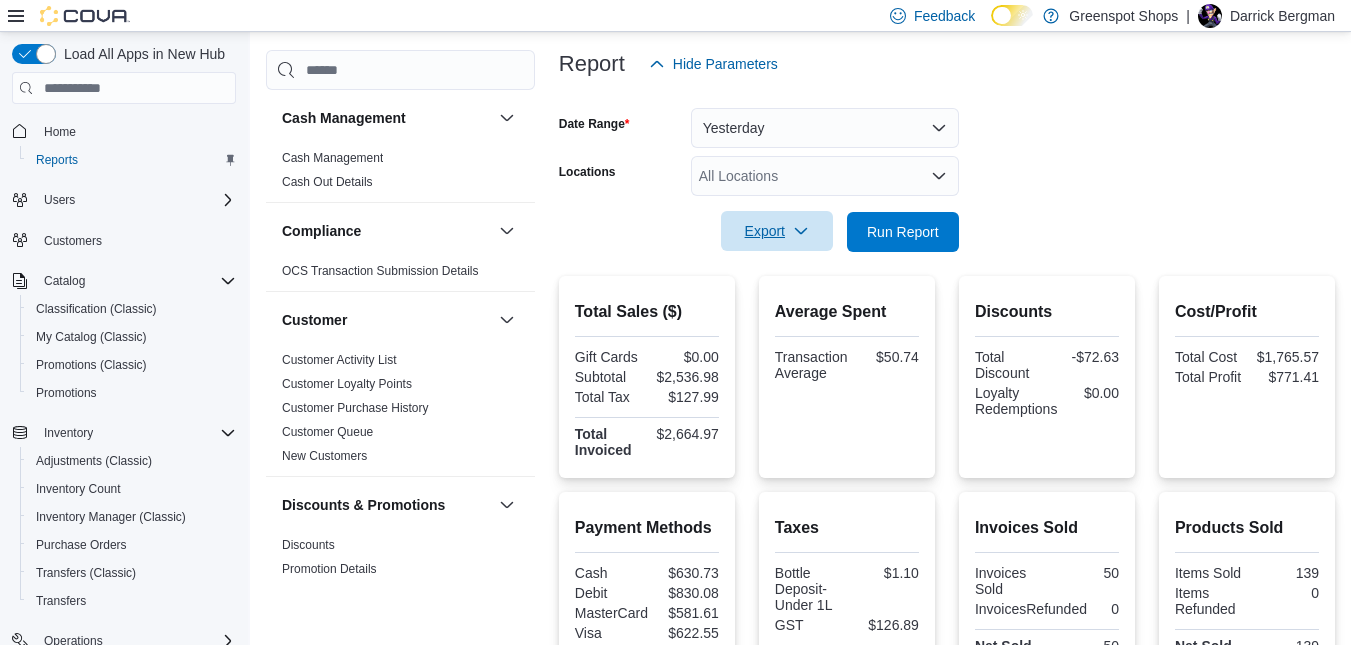 click on "Export" at bounding box center (777, 231) 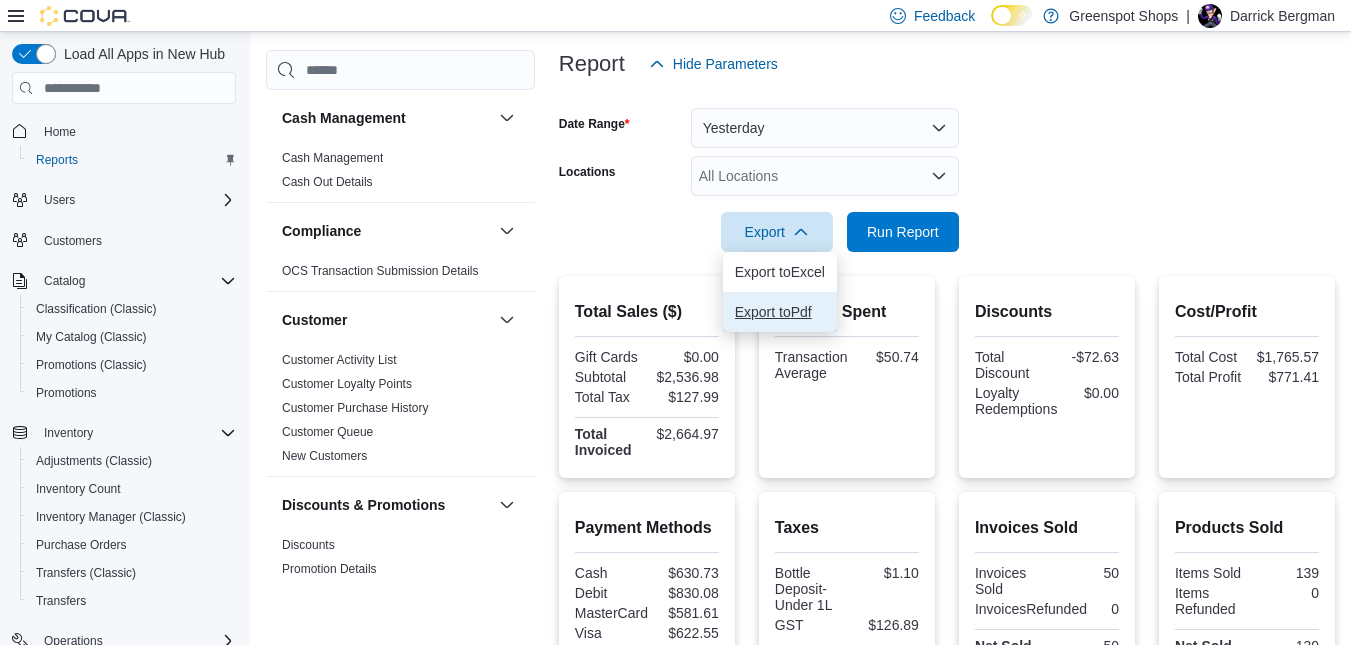click on "Export to  Pdf" at bounding box center [780, 312] 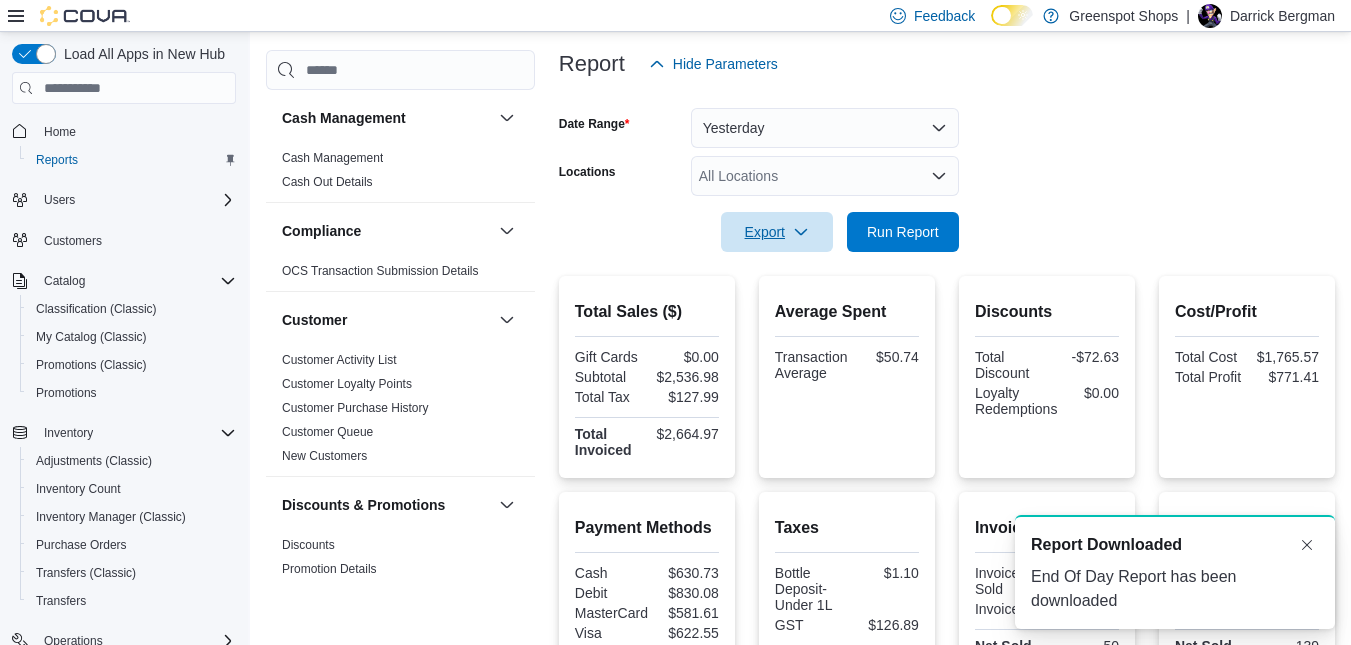 scroll, scrollTop: 0, scrollLeft: 0, axis: both 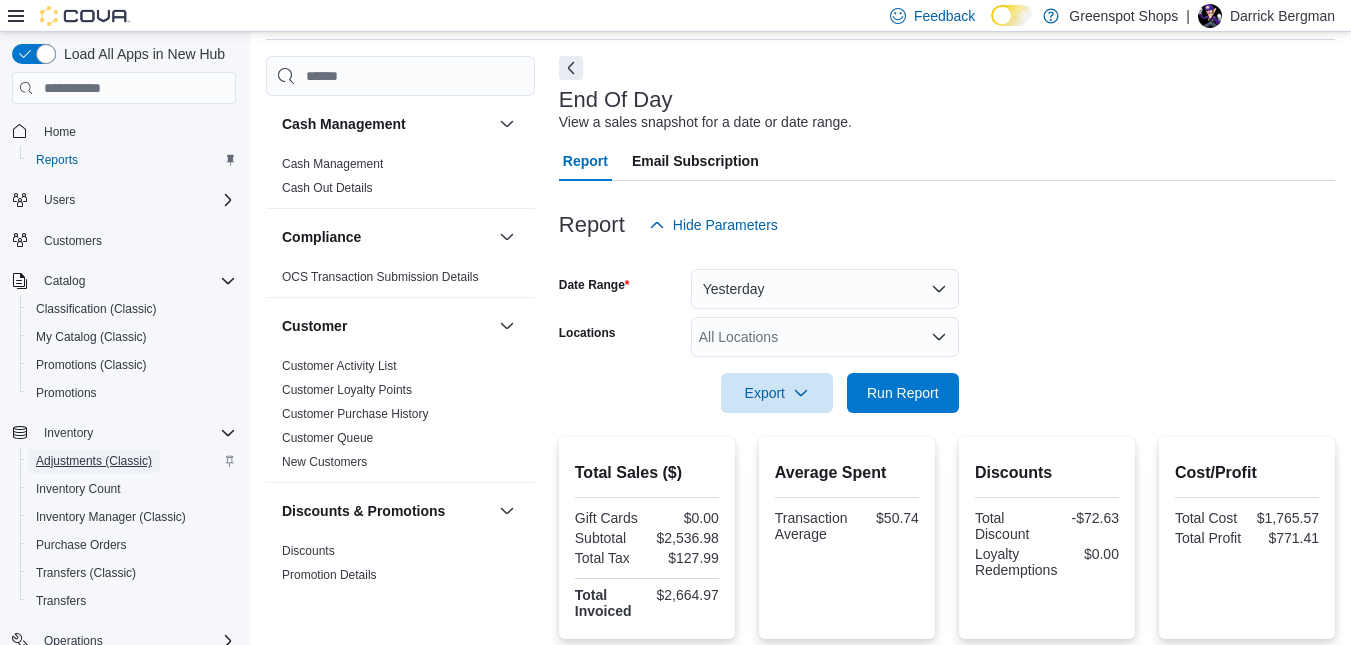 click on "Adjustments (Classic)" at bounding box center [94, 461] 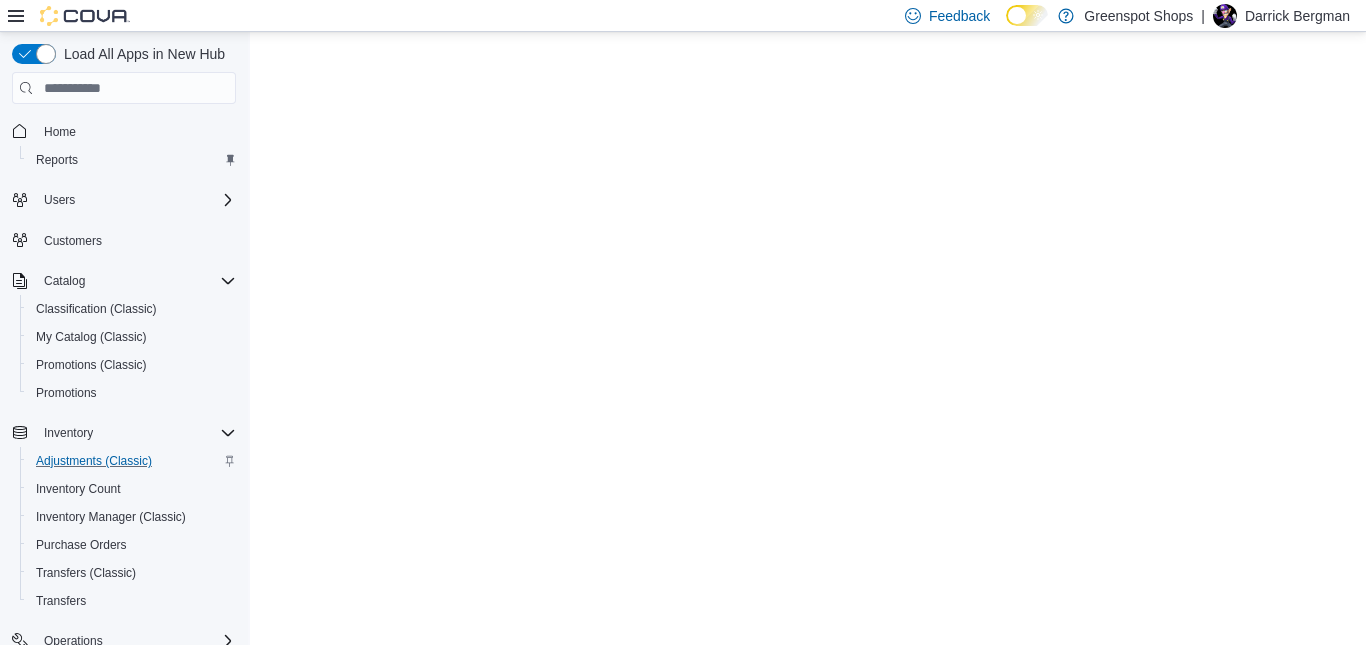 scroll, scrollTop: 0, scrollLeft: 0, axis: both 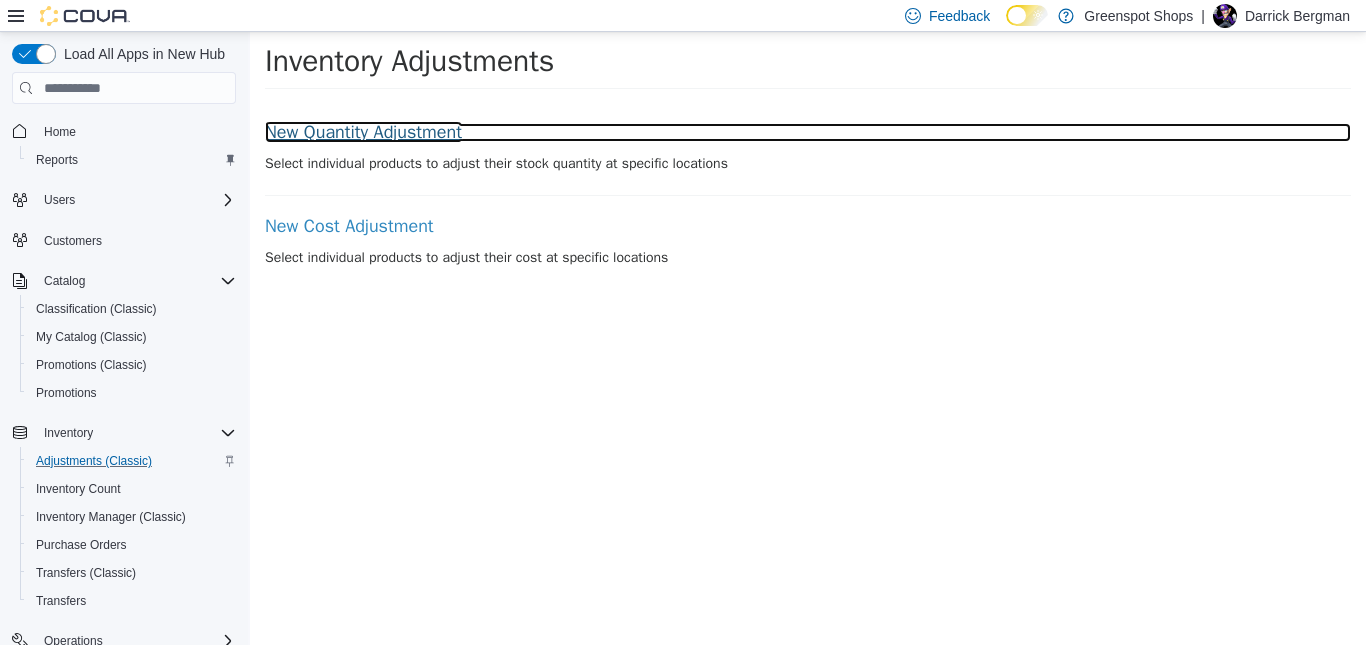 click on "New Quantity Adjustment" at bounding box center (808, 133) 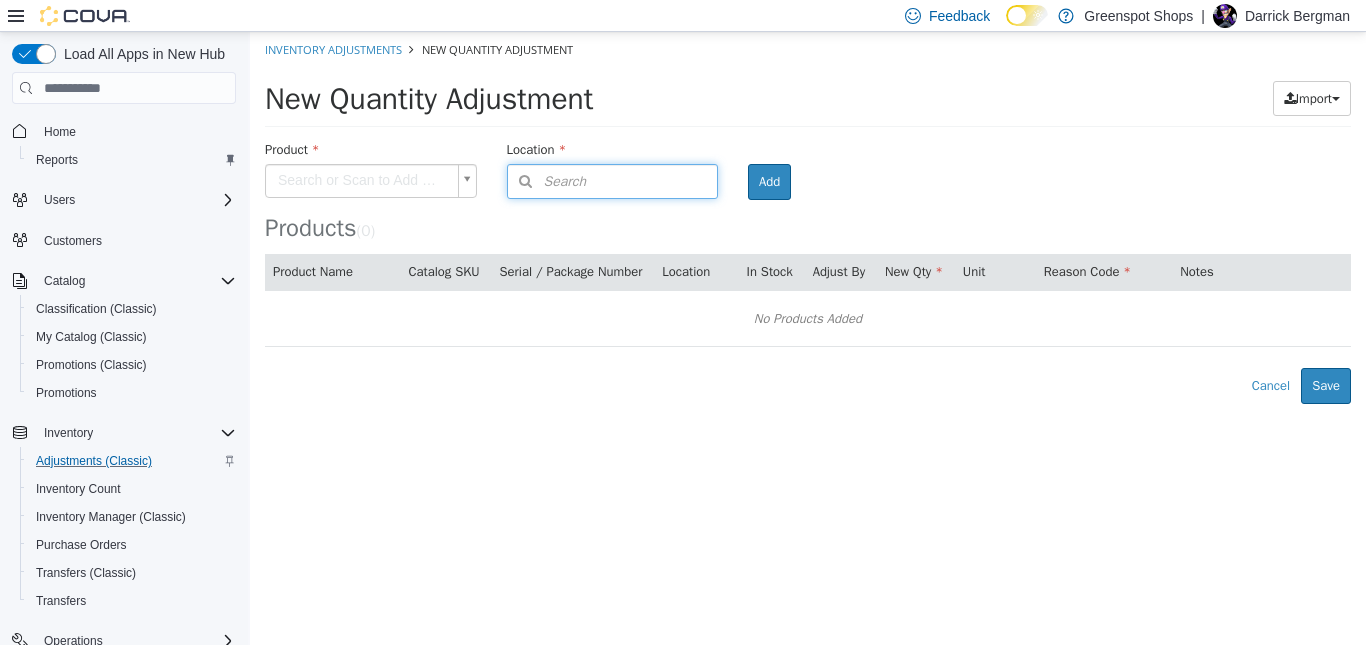 click on "Search" at bounding box center [547, 181] 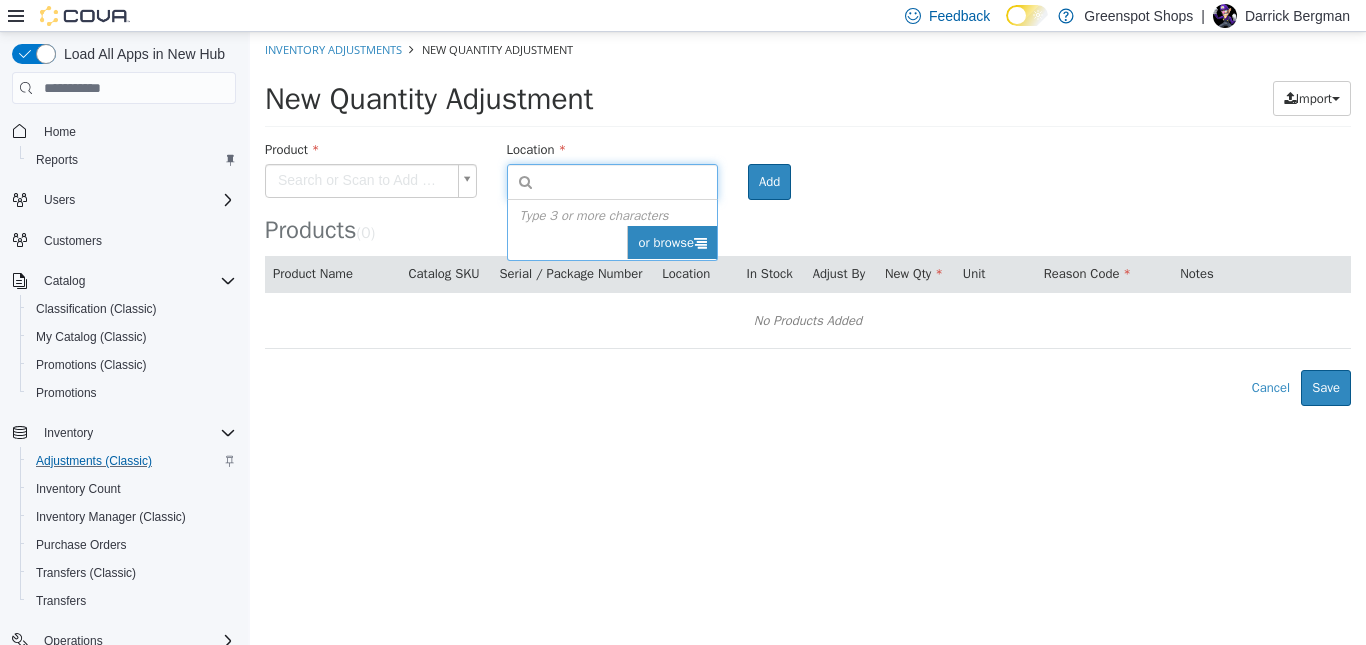 click on "or browse" at bounding box center (672, 243) 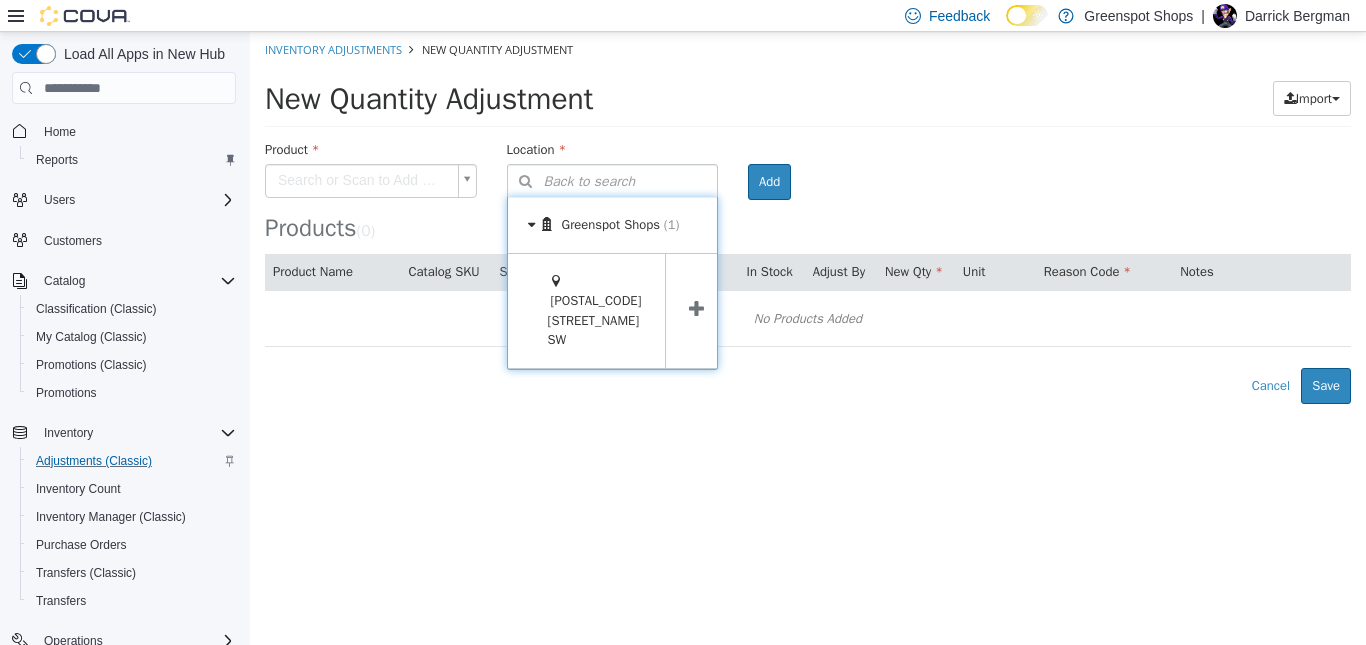 click at bounding box center (696, 309) 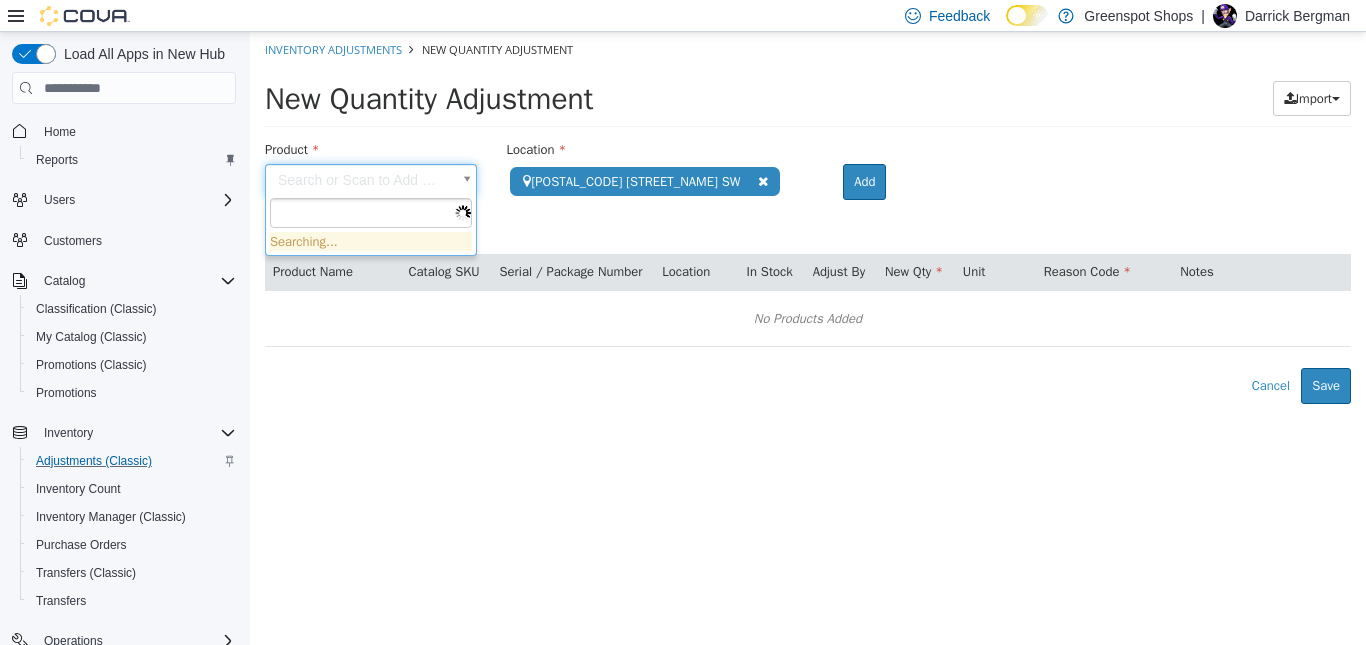 click on "Search Type 3 or more characters or browse       Greenspot Shops     (1)         7523 Macleod Trail SW         Room   Add Products  ( 0 ) Product Name Catalog SKU Serial / Package Number Location In Stock Adjust By New Qty Unit Reason Code Notes No Products Added Error saving adjustment please resolve the errors above. Cancel Save
Searching..." at bounding box center [808, 218] 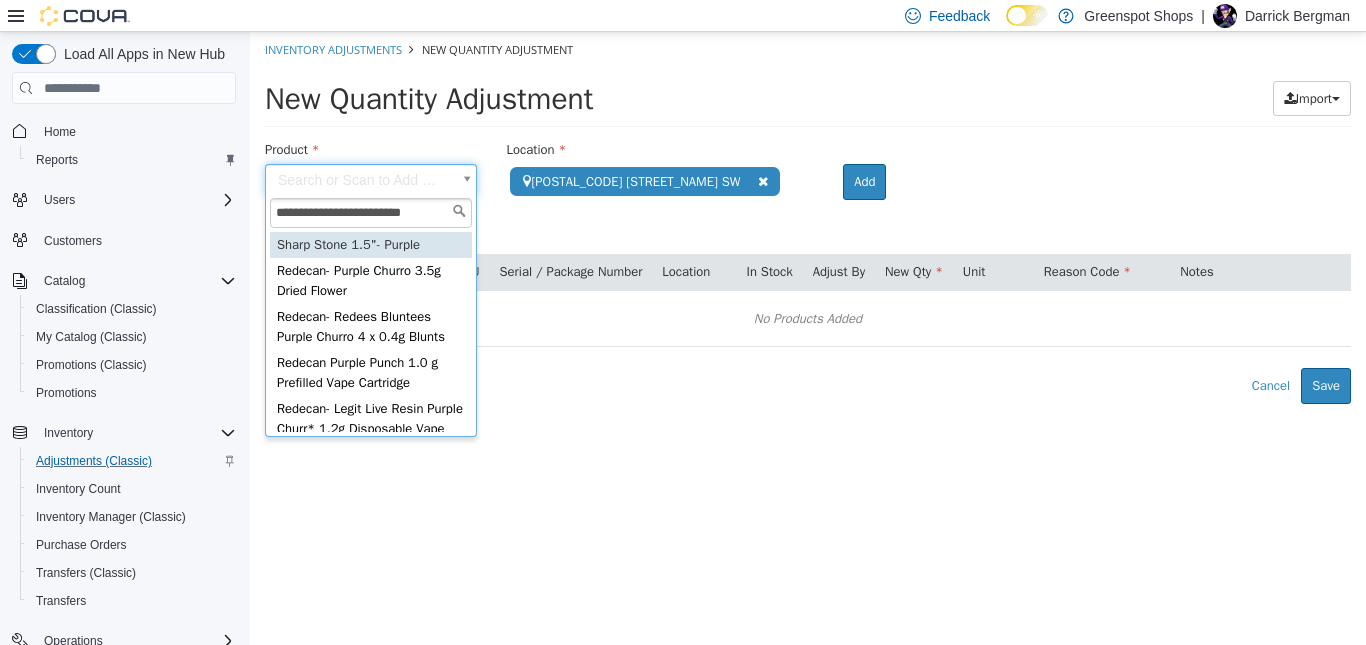 type on "**********" 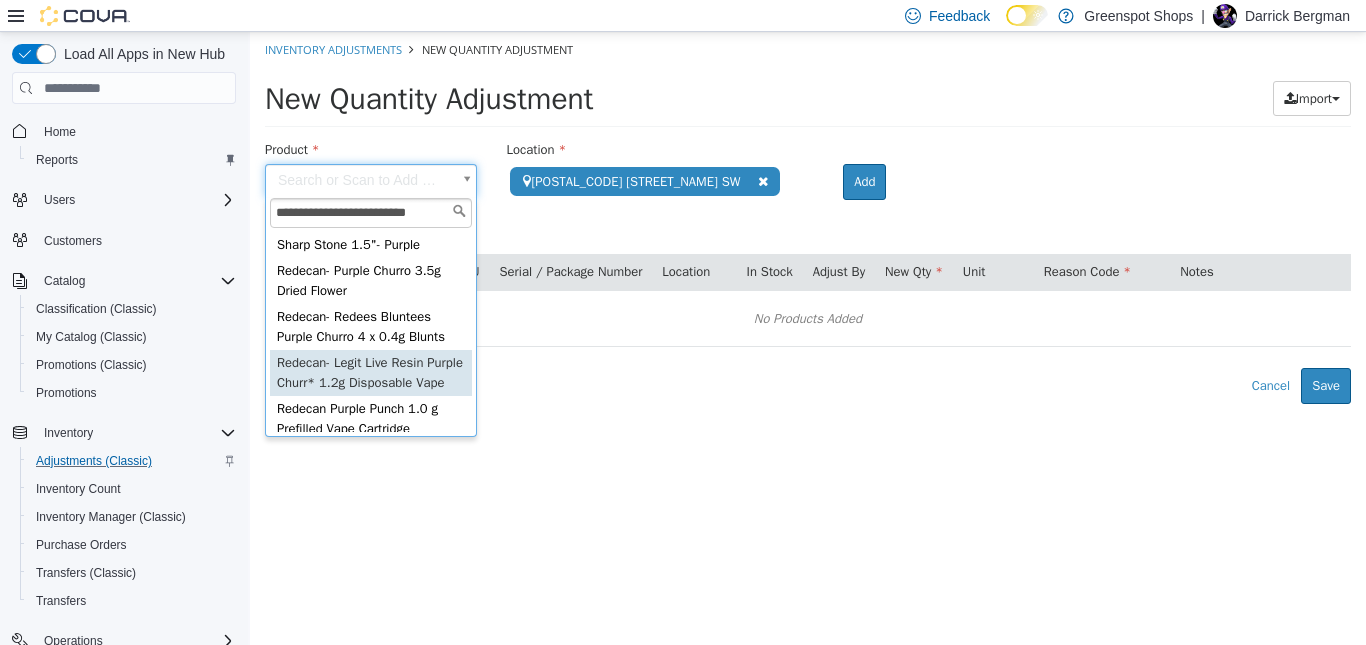 type on "**********" 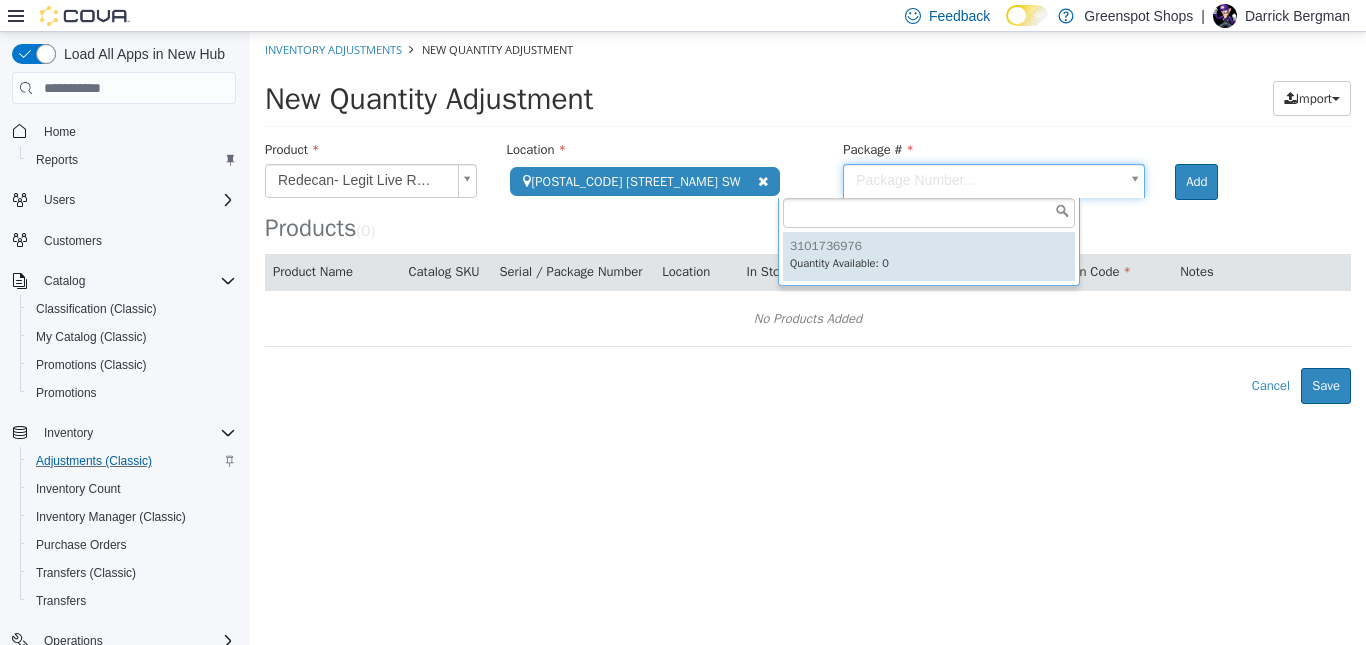 click on "**********" at bounding box center [808, 218] 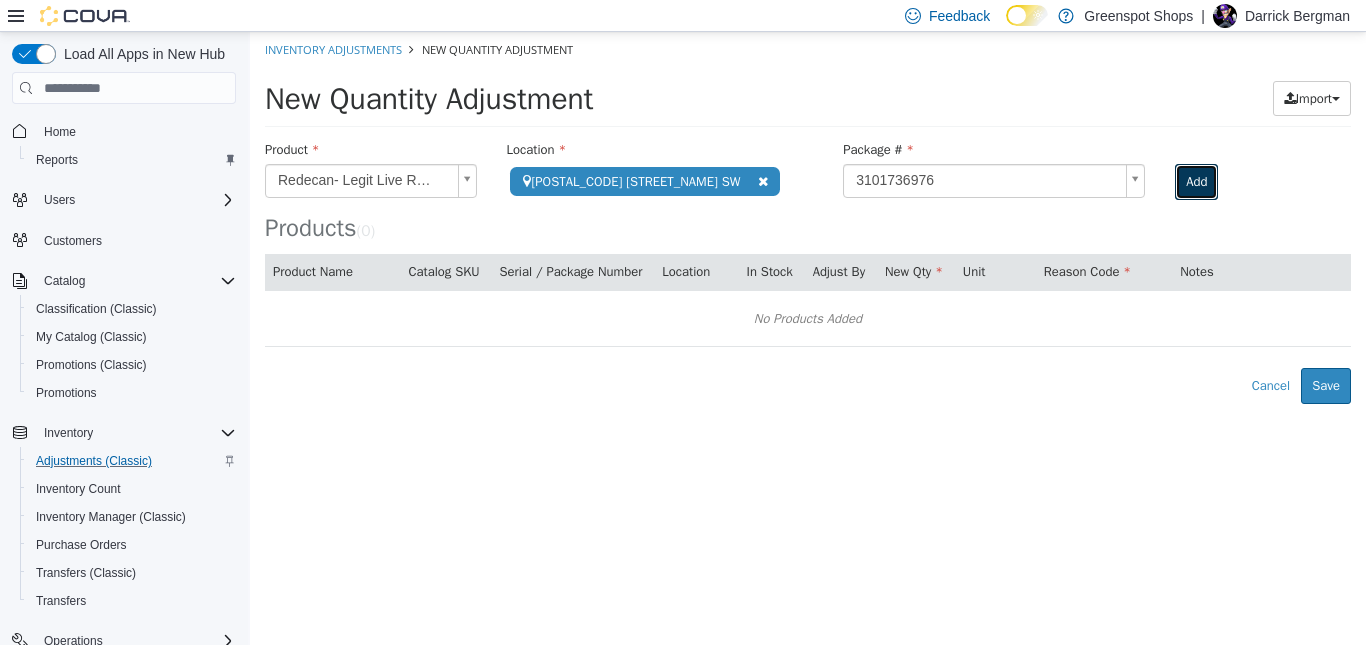 click on "Add" at bounding box center [1196, 182] 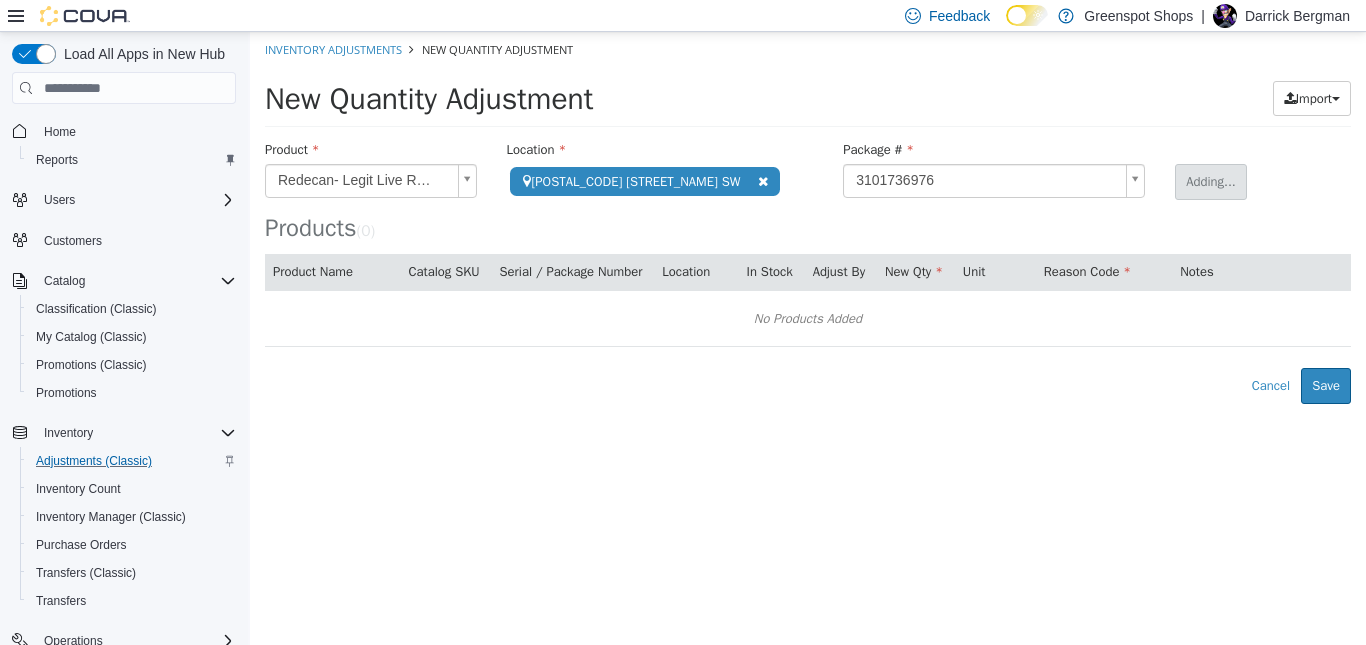 type 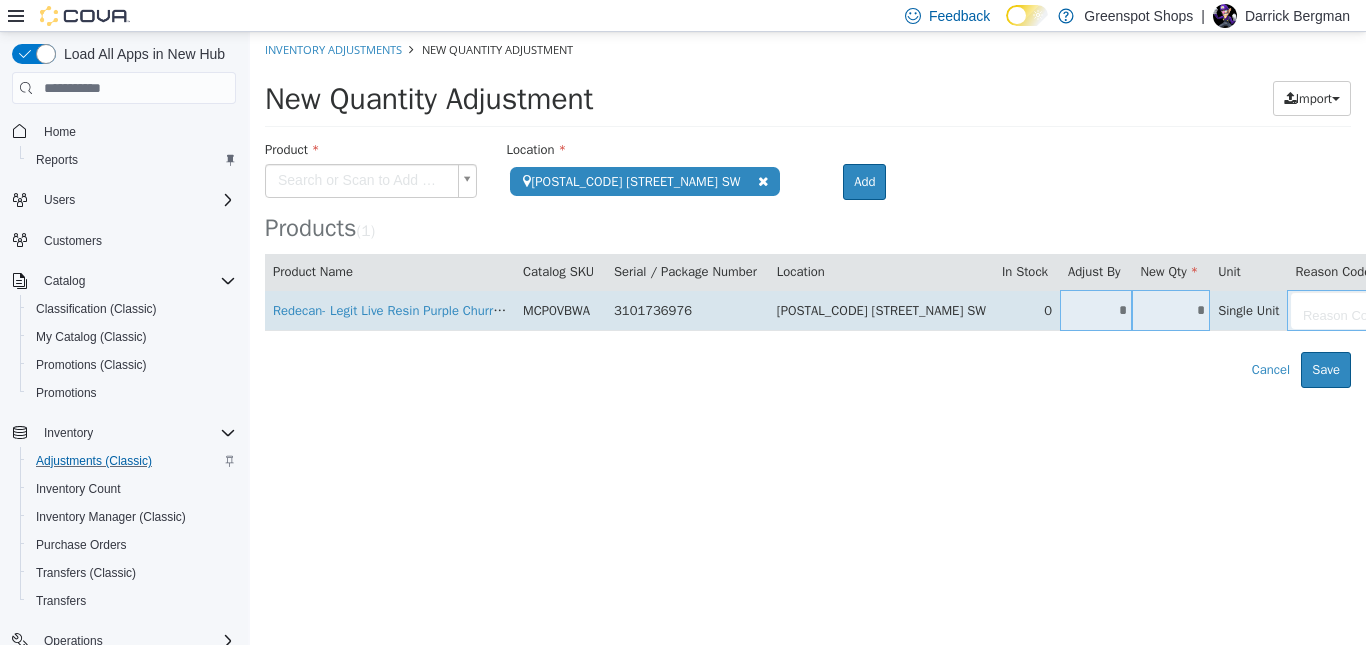 click on "*" at bounding box center [1096, 310] 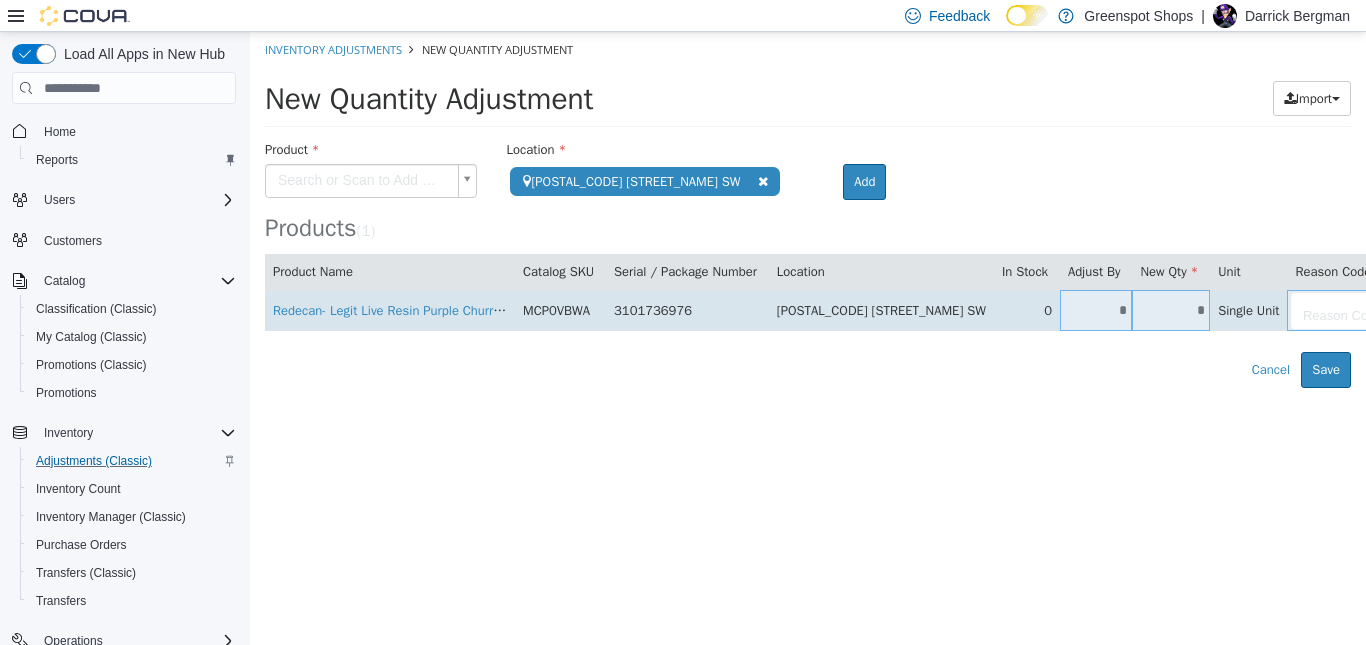 type on "*" 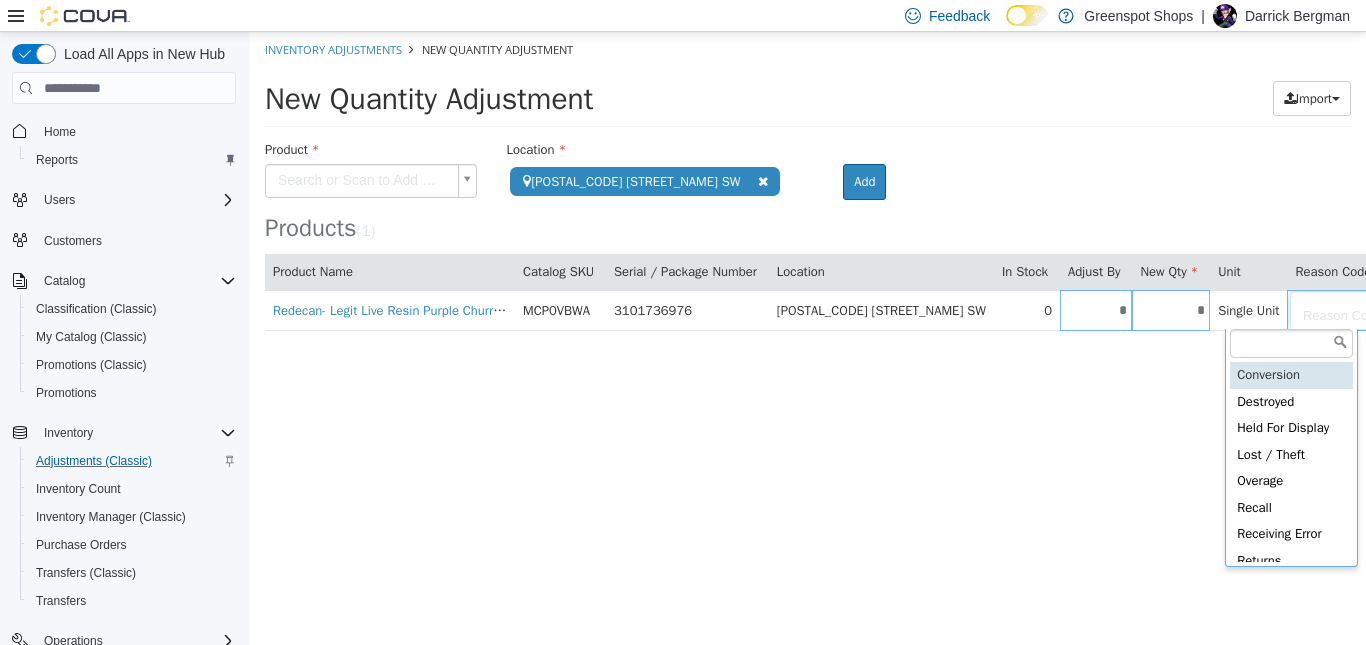 click on "**********" at bounding box center [808, 210] 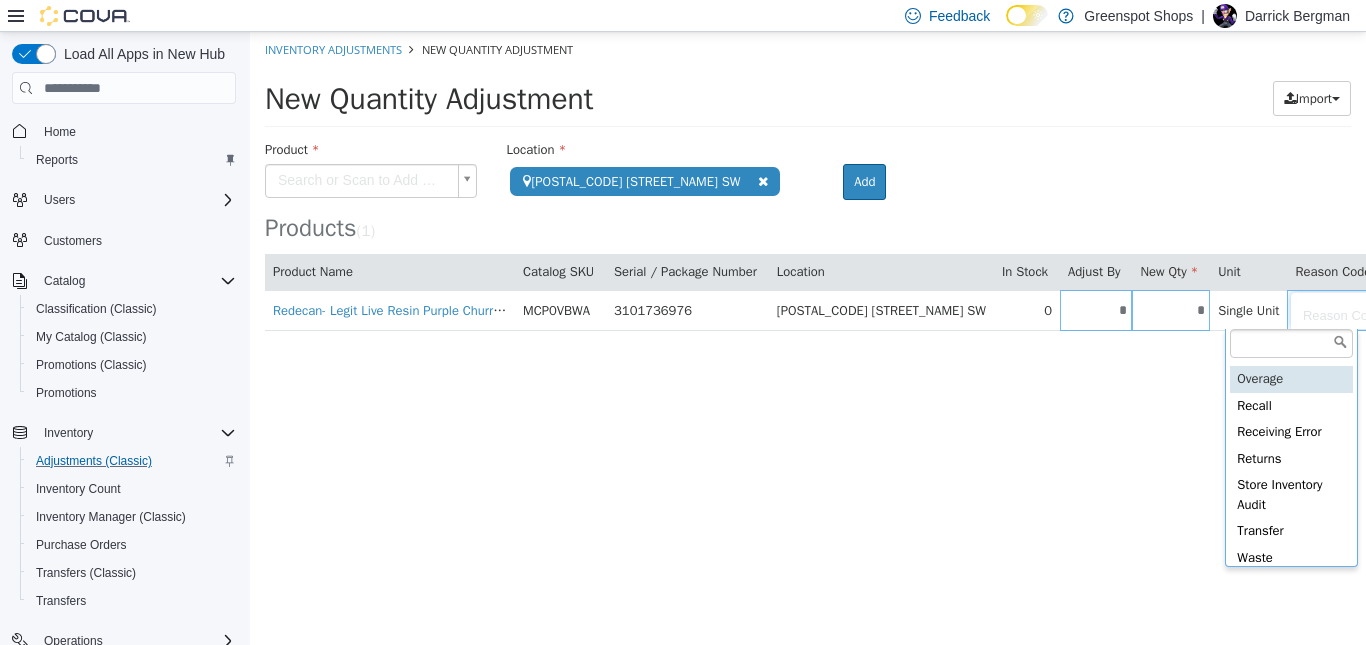 scroll, scrollTop: 111, scrollLeft: 0, axis: vertical 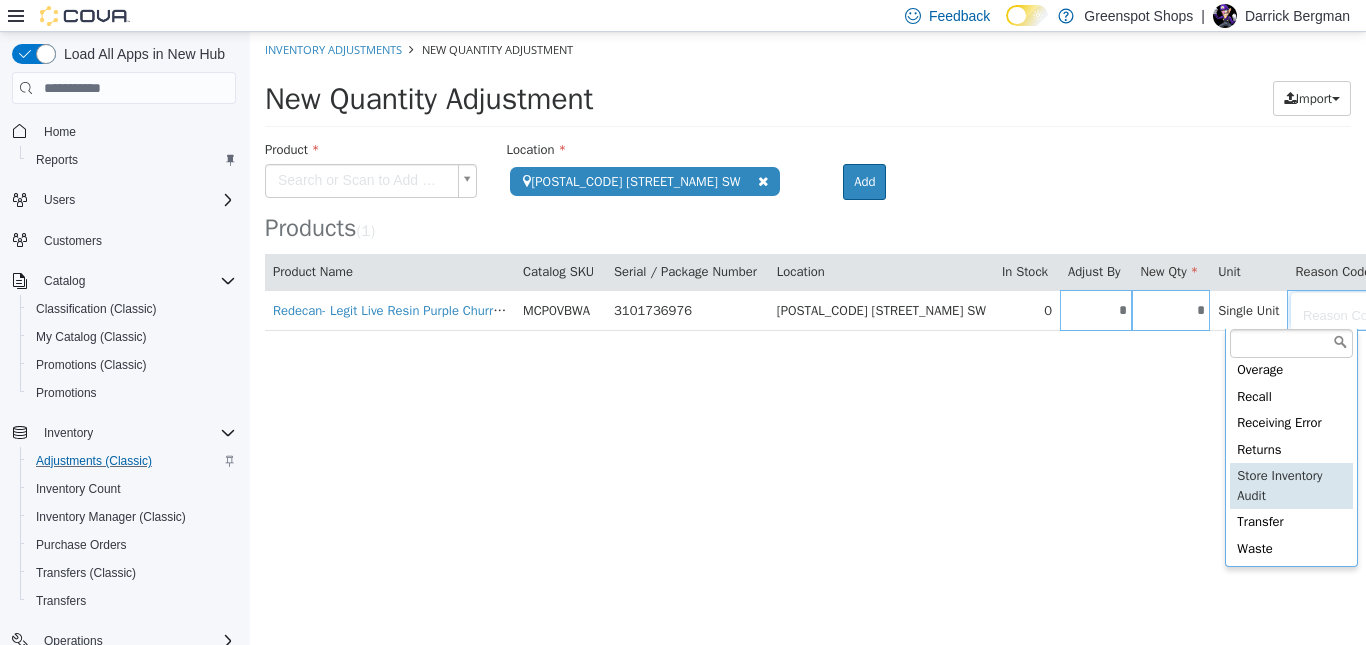 type on "**********" 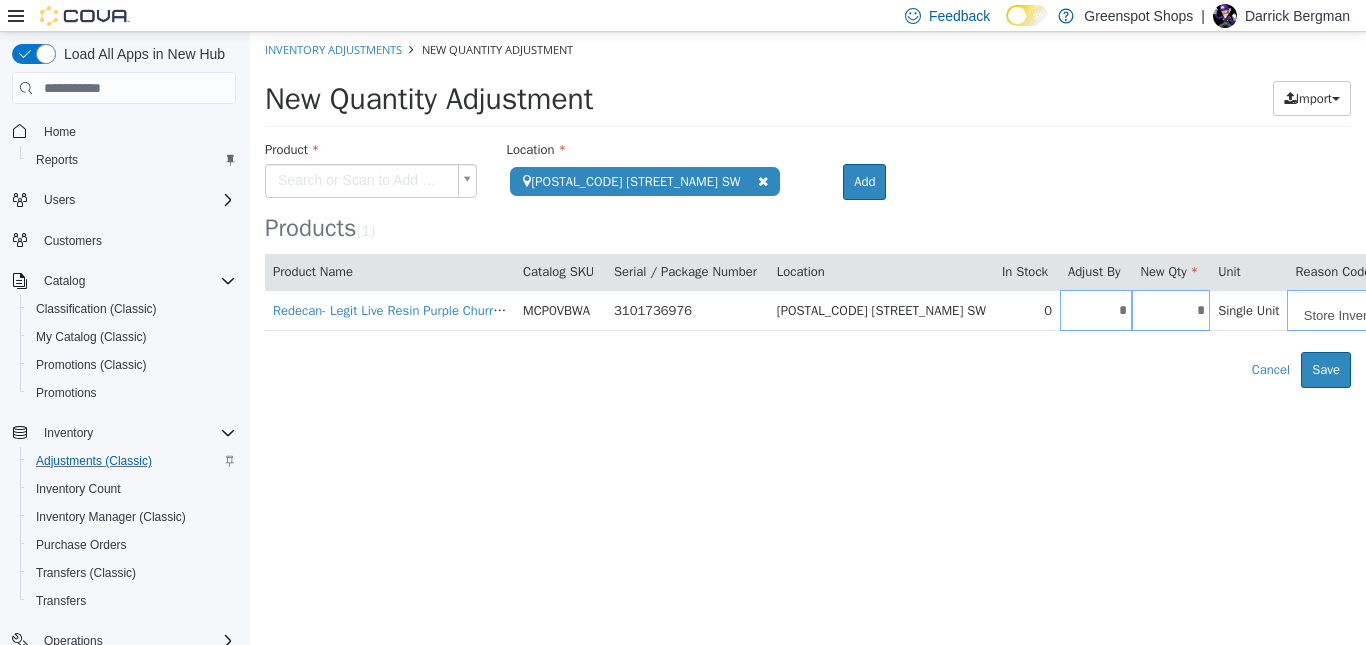 click on "**********" at bounding box center [808, 210] 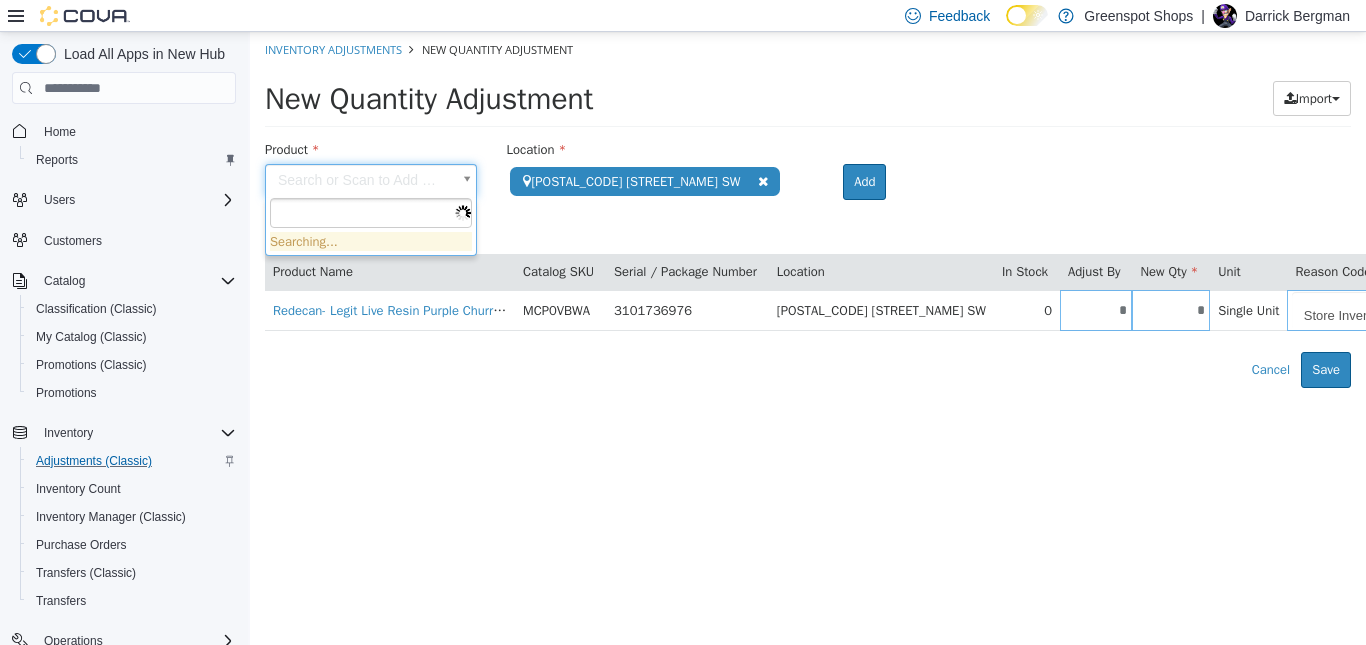 click on "**********" at bounding box center [808, 210] 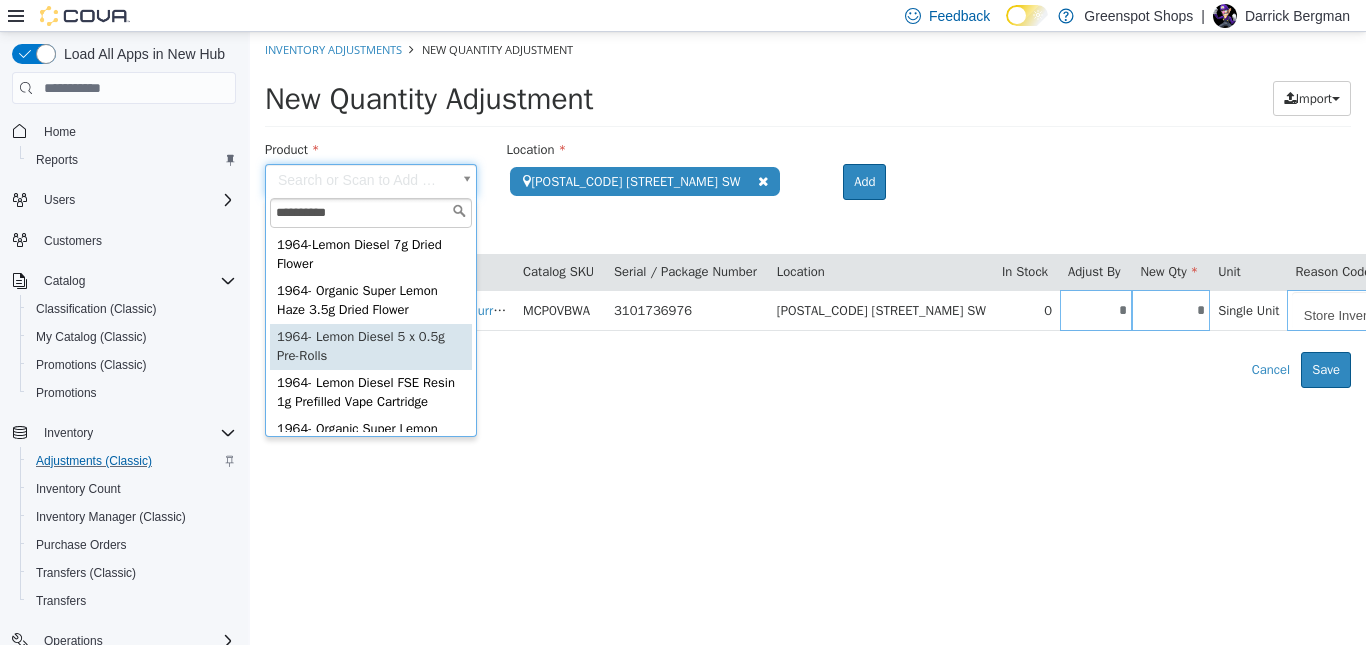 type on "**********" 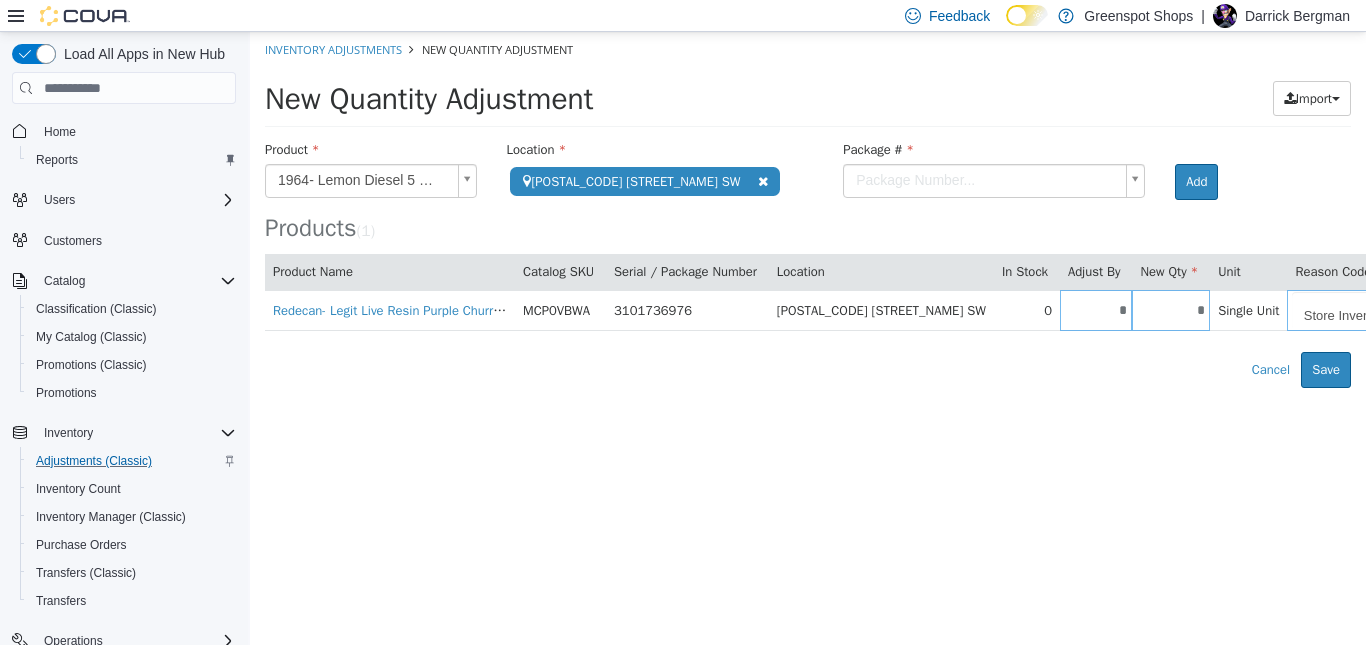 click on "**********" at bounding box center [808, 210] 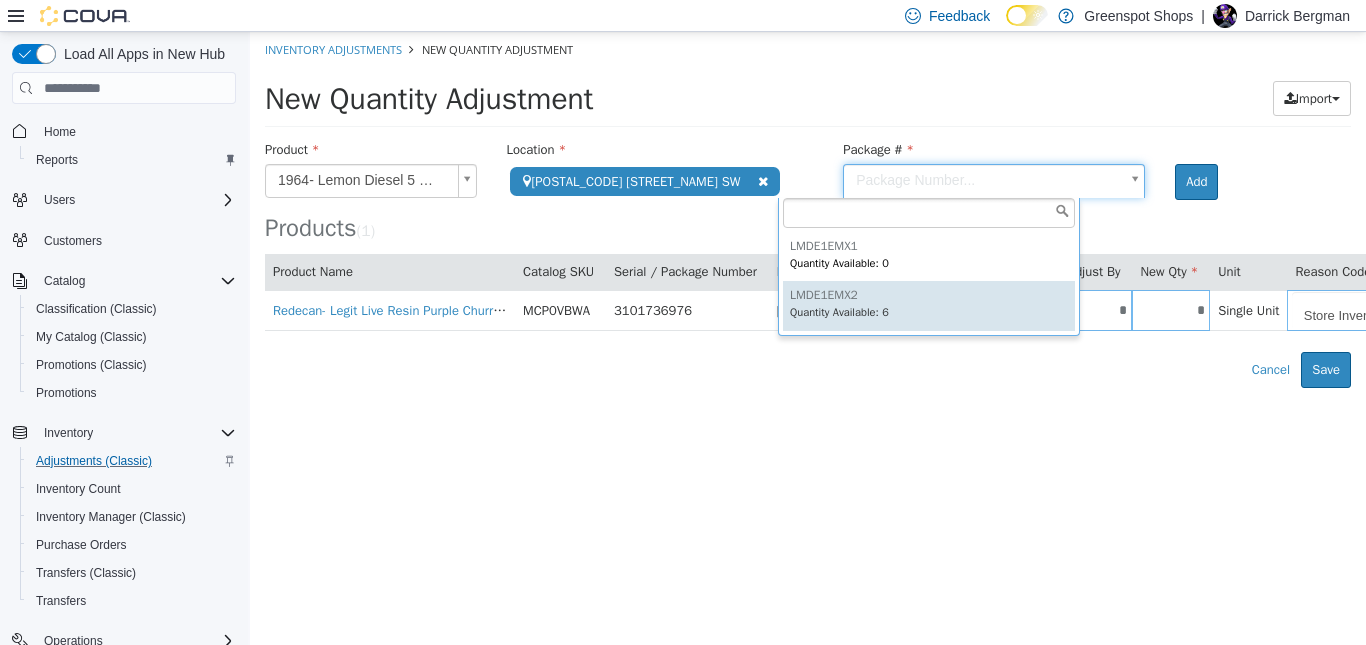 type on "*********" 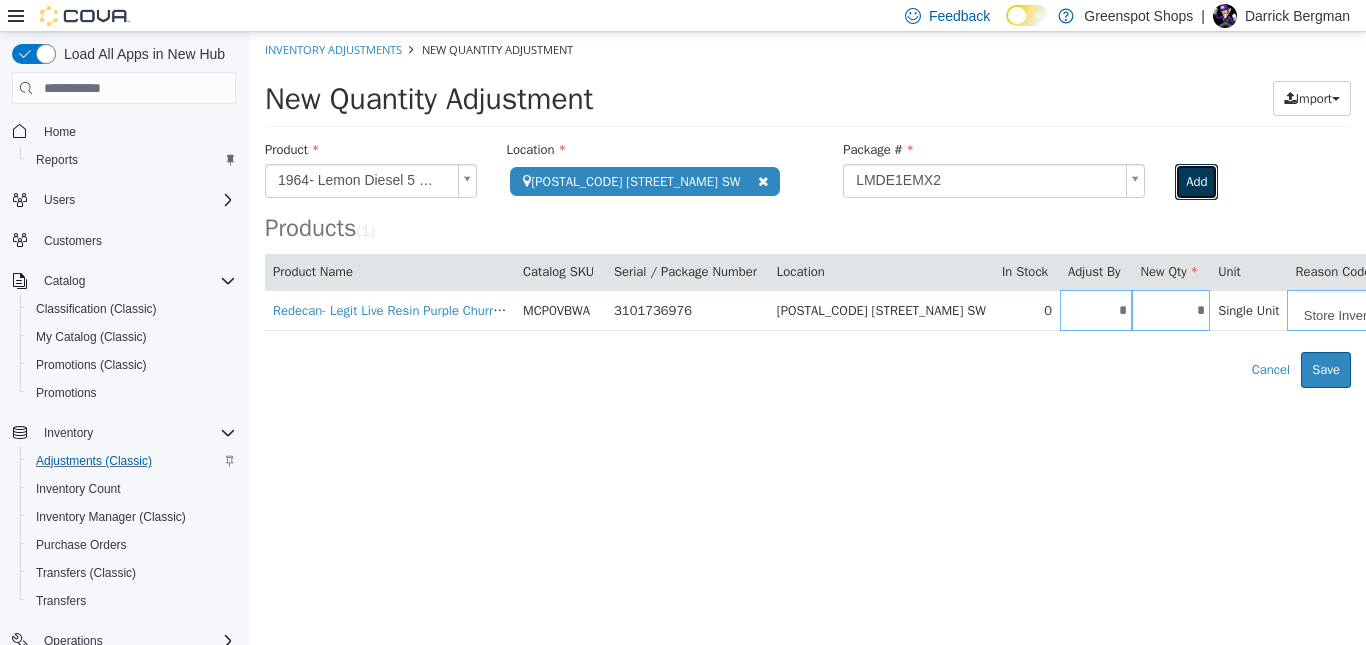click on "Add" at bounding box center [1196, 182] 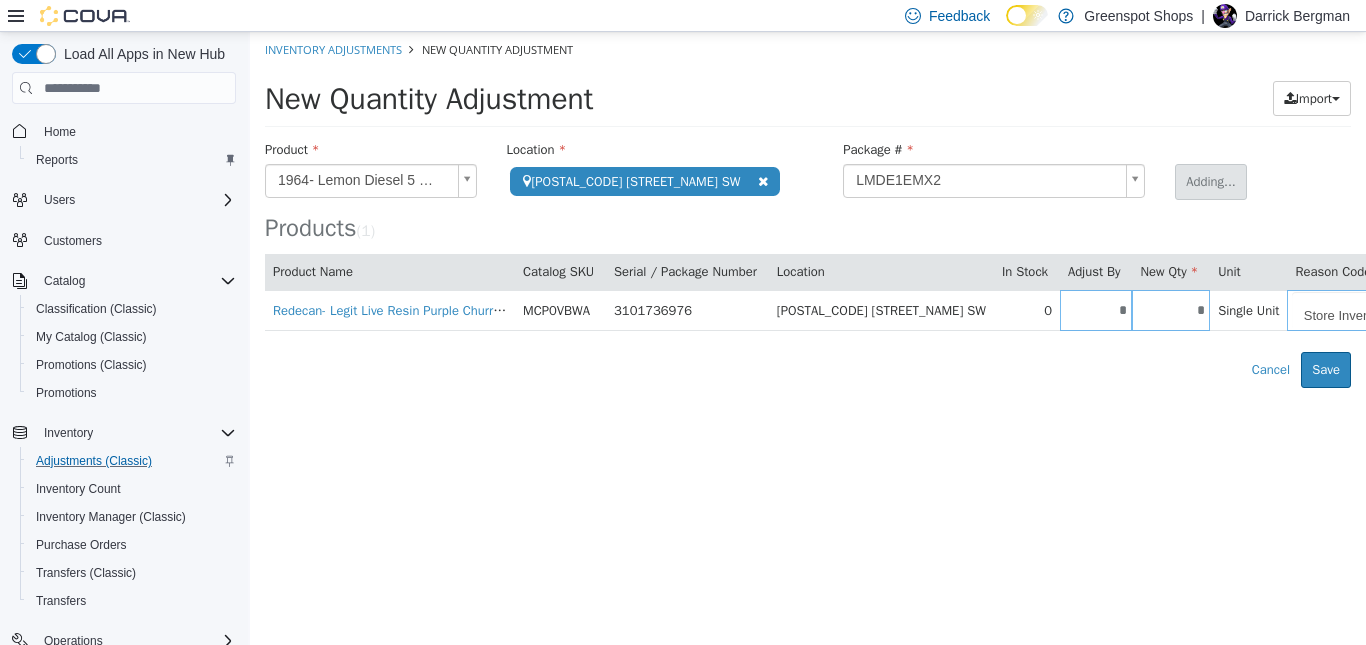 type 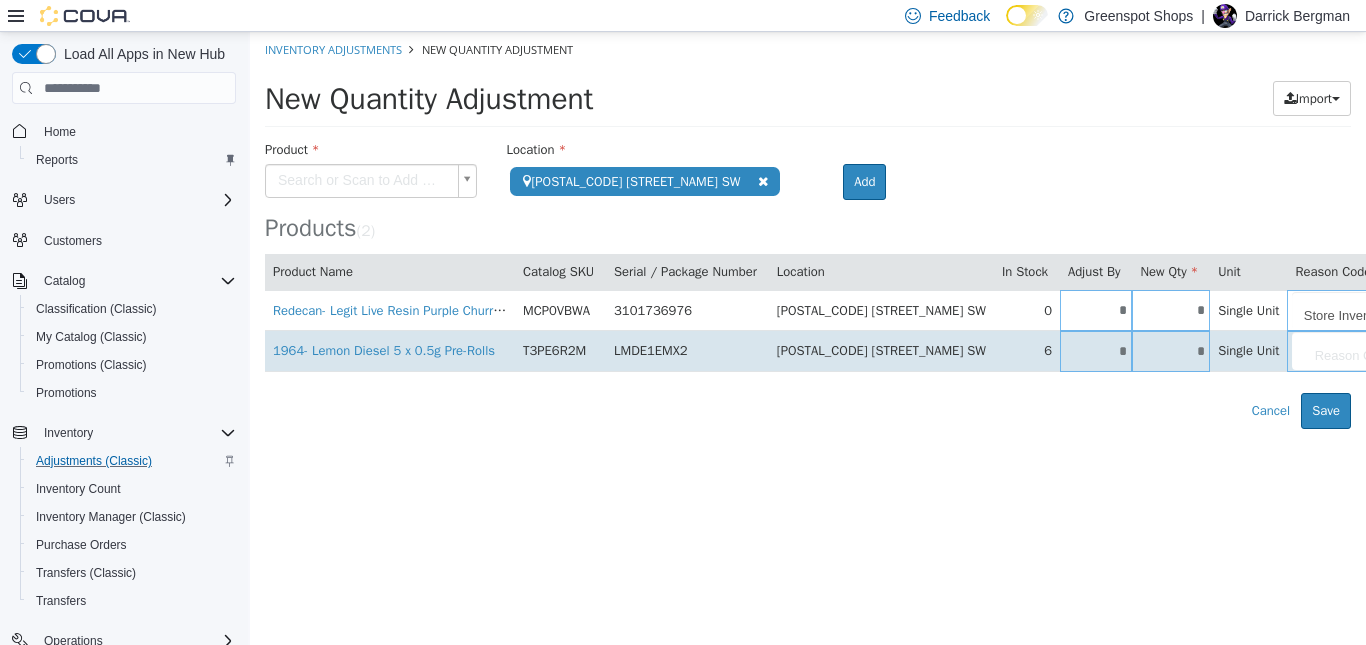 click on "*" at bounding box center [1096, 351] 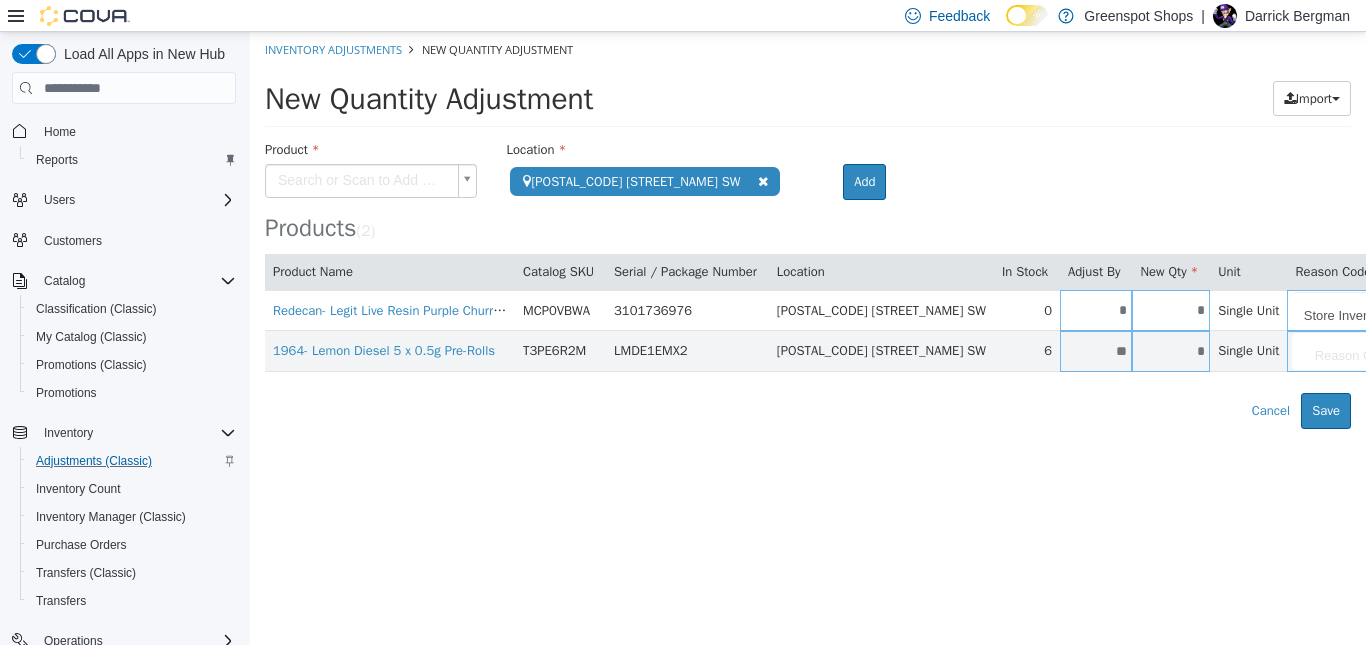 type on "**" 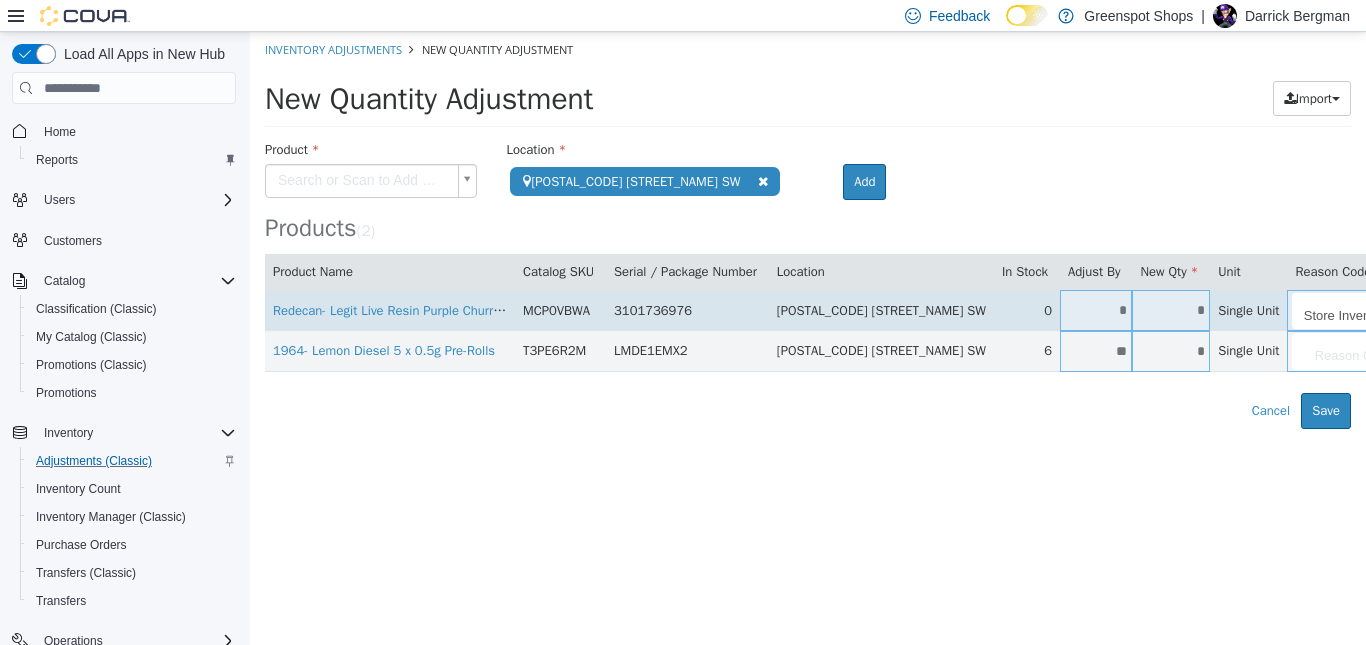 click on "**********" at bounding box center (808, 230) 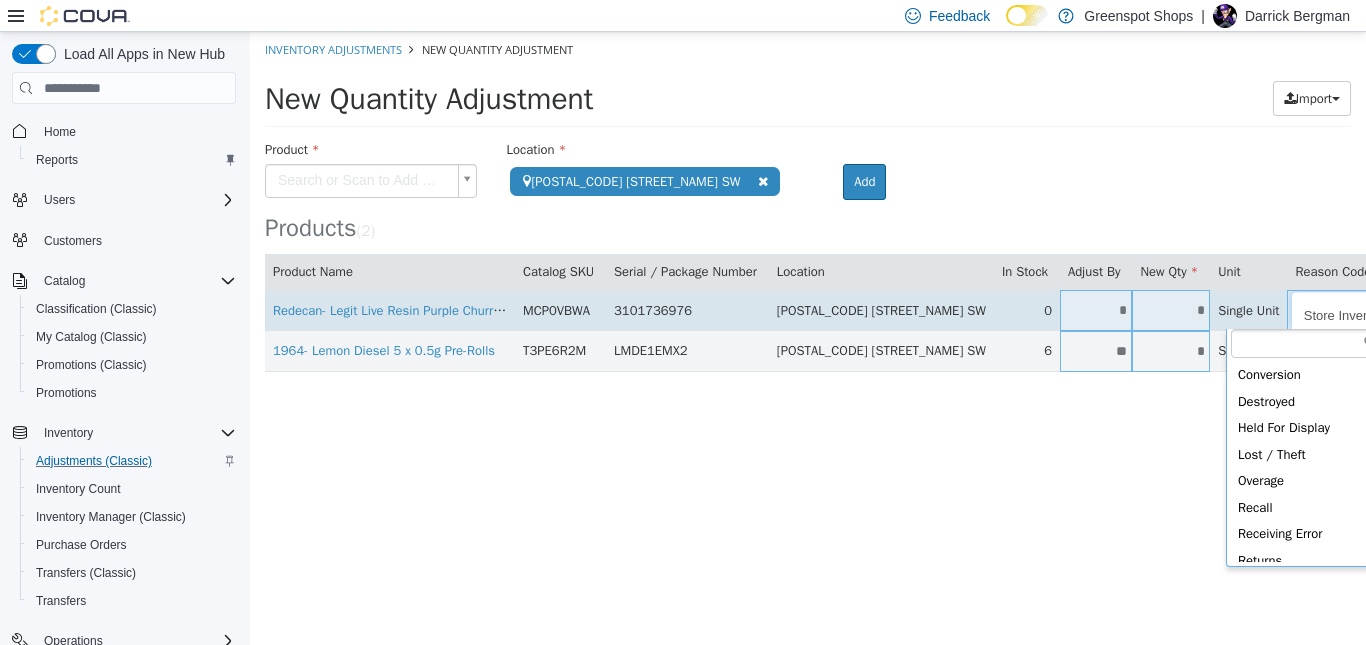 scroll, scrollTop: 0, scrollLeft: 17, axis: horizontal 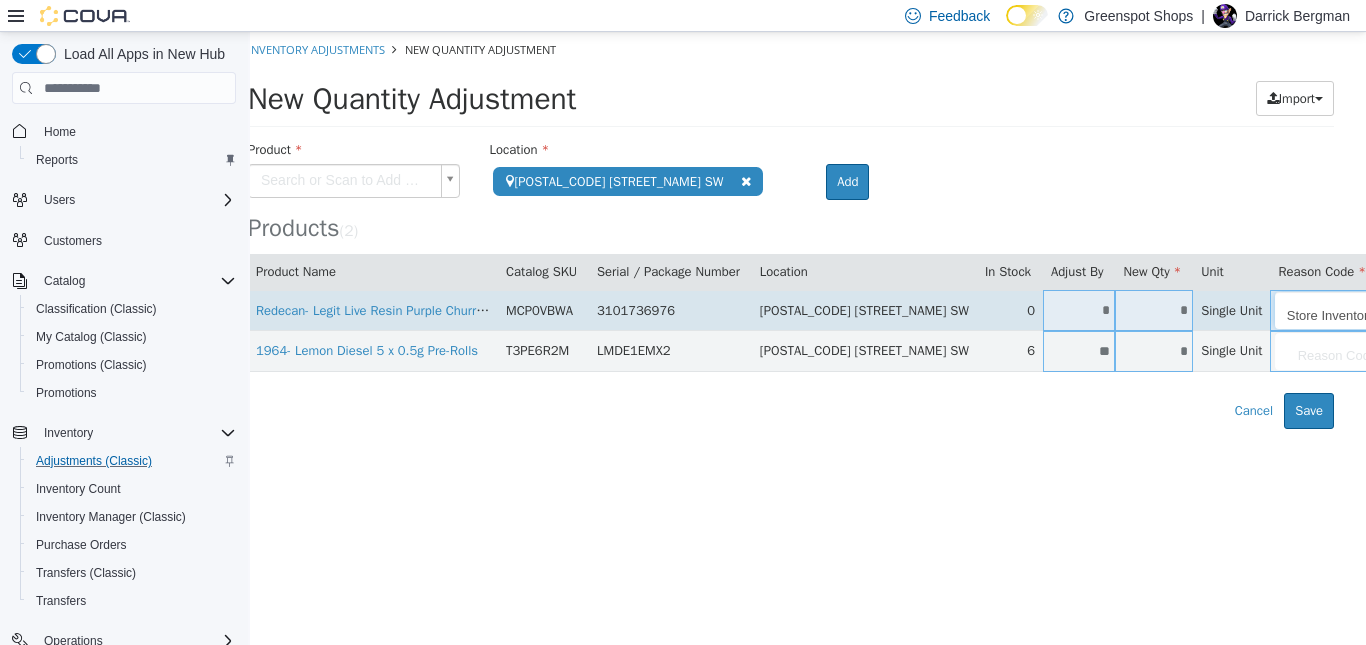 click on "**********" at bounding box center [791, 230] 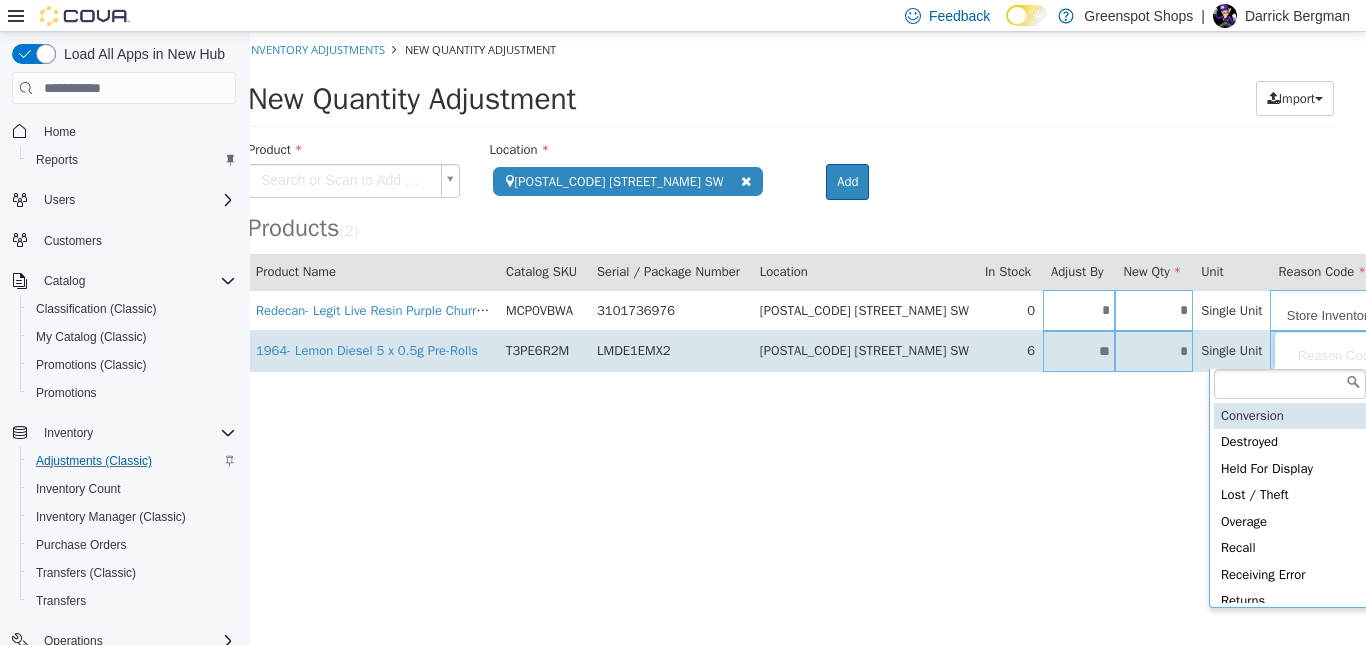 click on "**********" at bounding box center (791, 230) 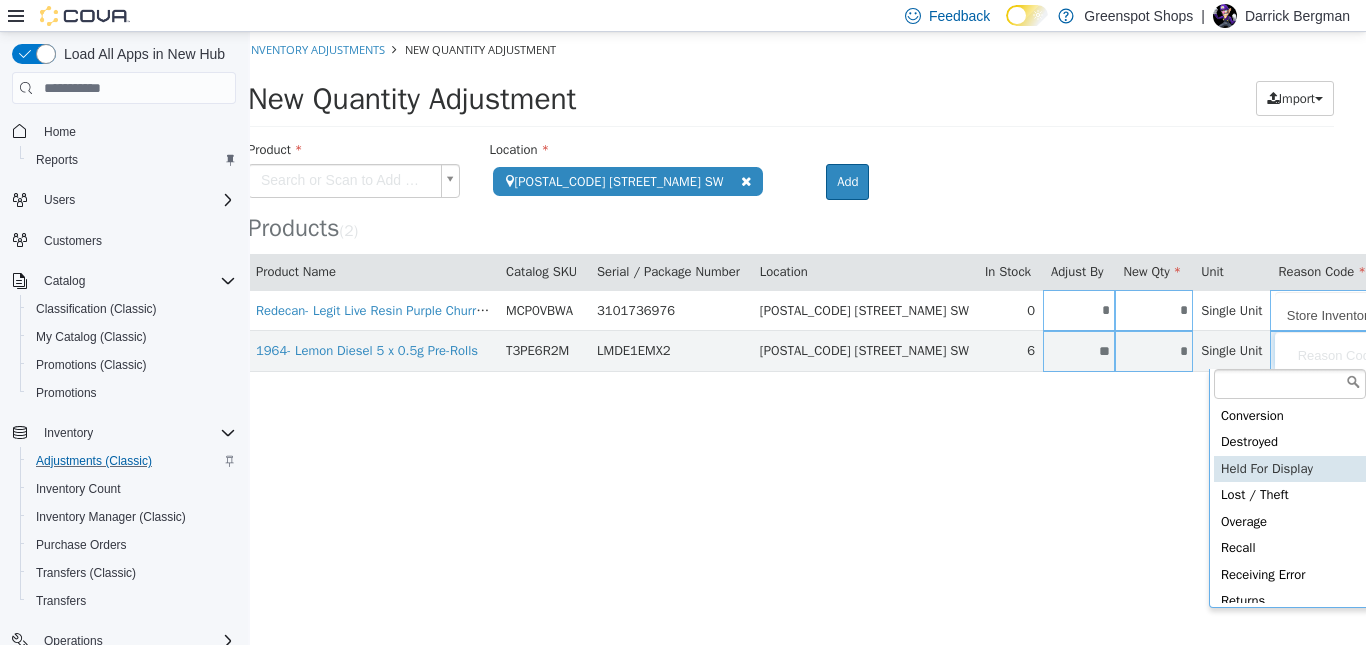 scroll, scrollTop: 91, scrollLeft: 0, axis: vertical 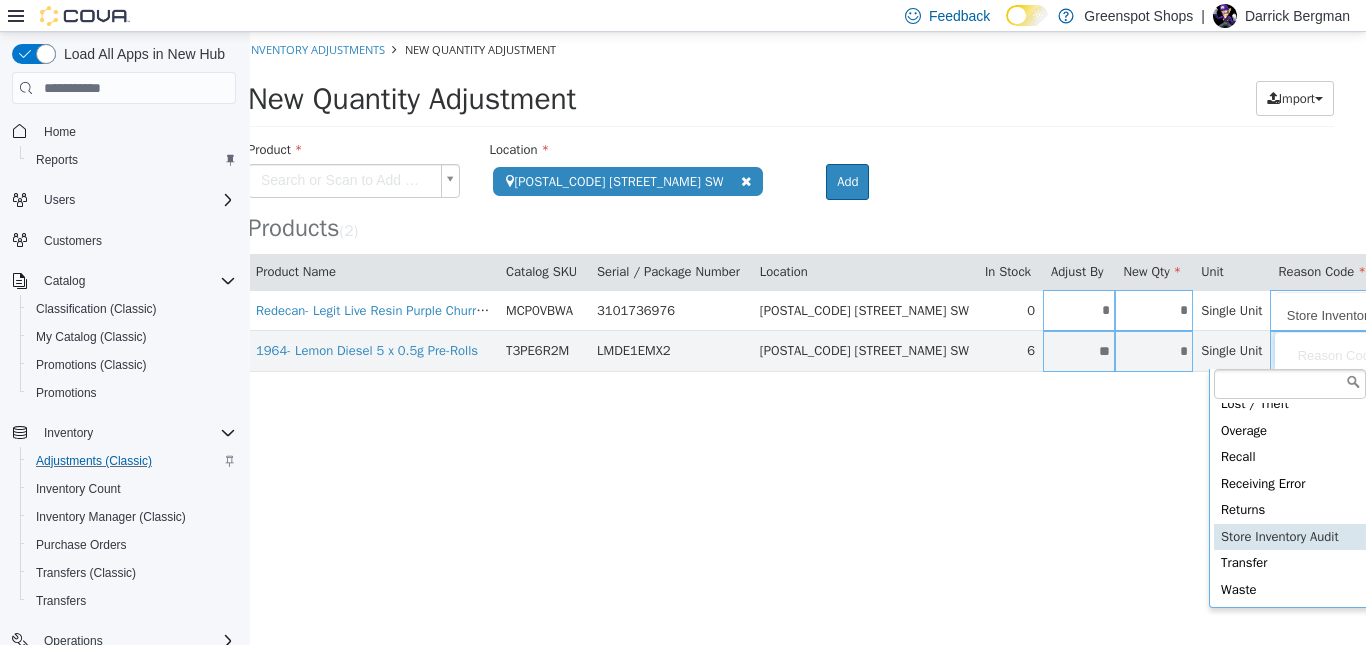 type on "**********" 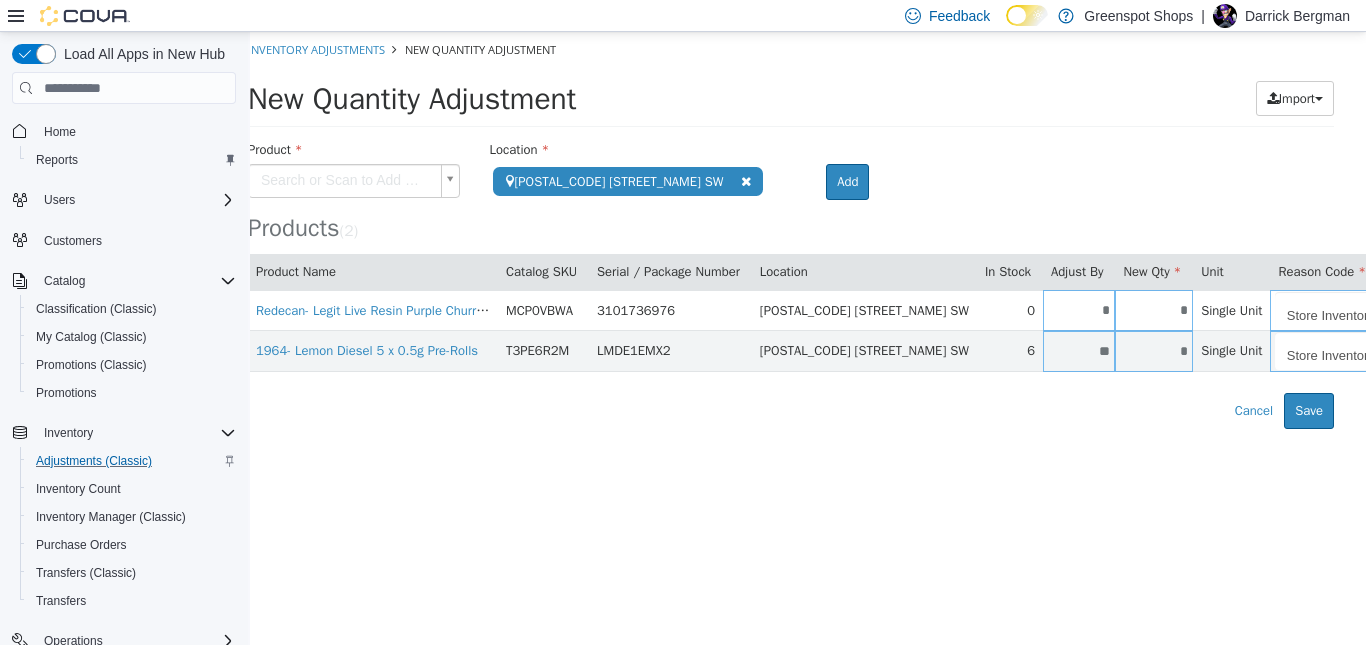 click on "**********" at bounding box center (791, 230) 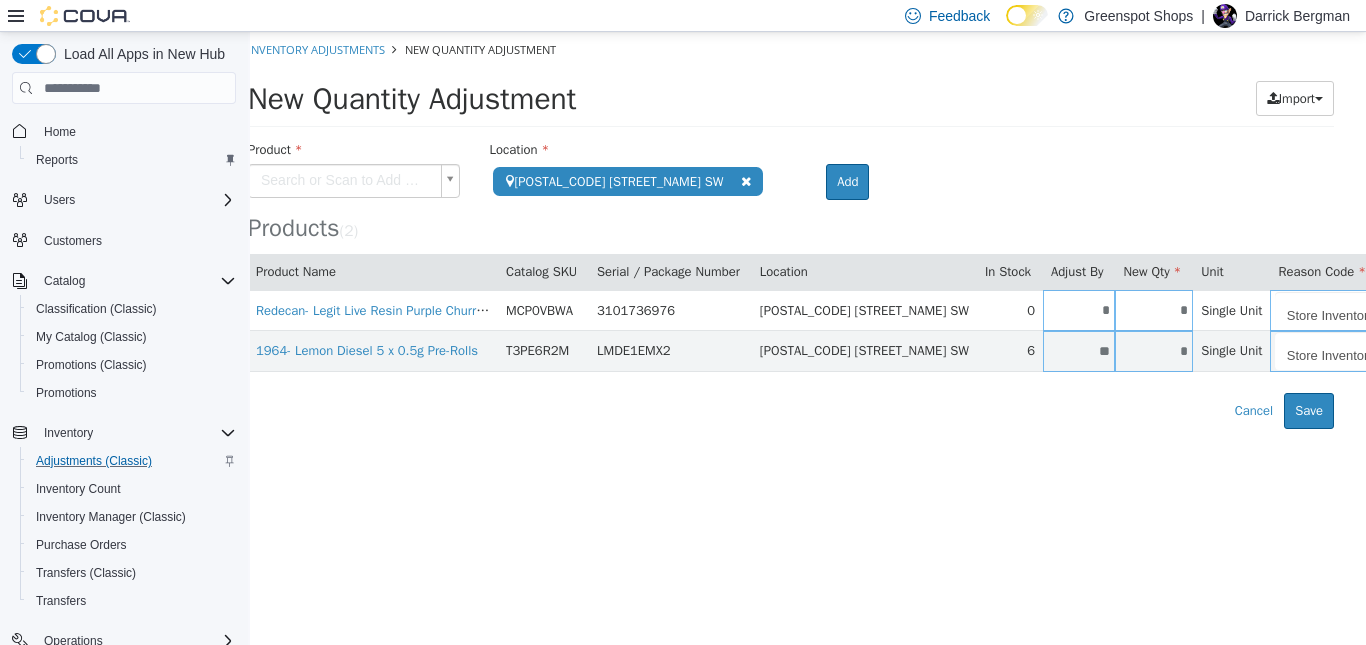 click on "**********" at bounding box center [791, 230] 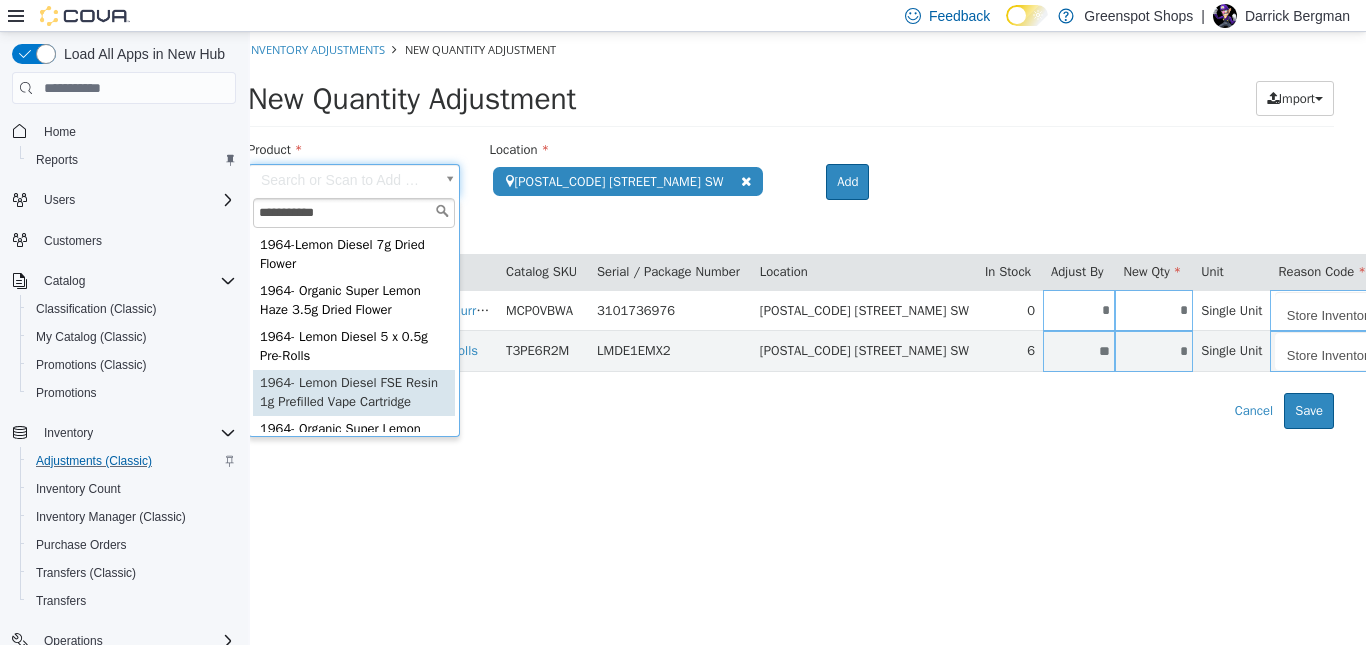type on "**********" 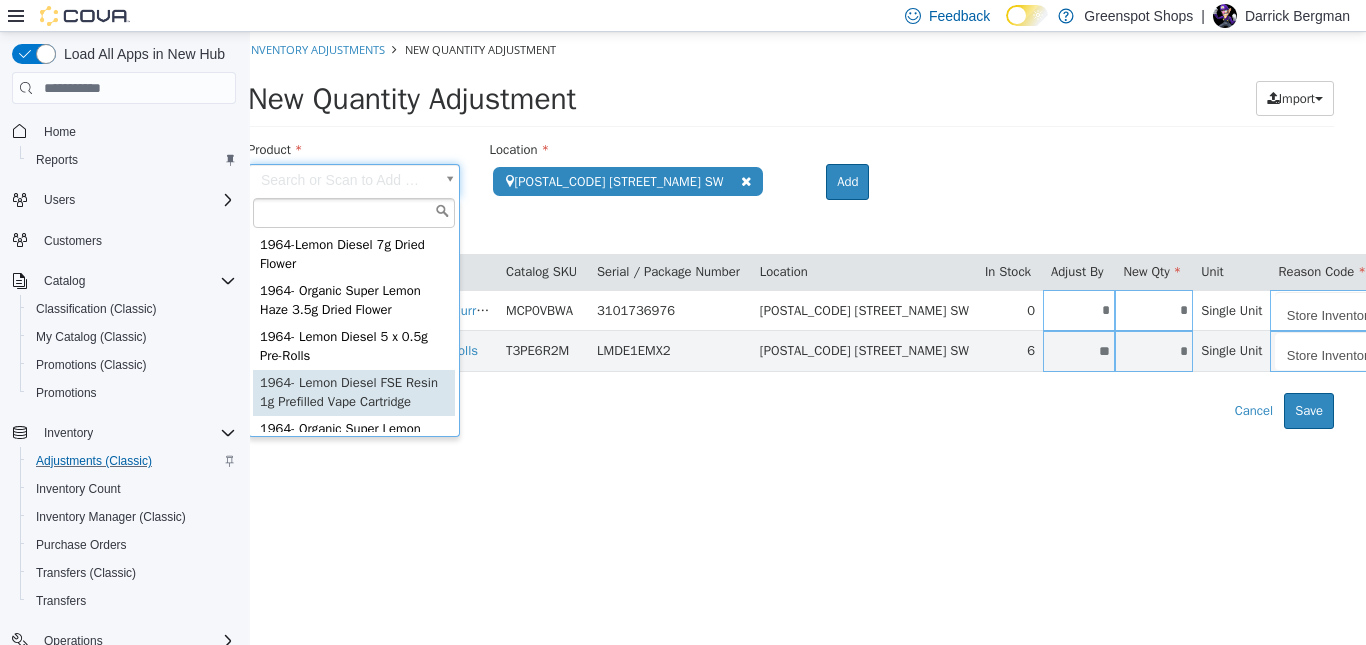 scroll, scrollTop: 0, scrollLeft: 0, axis: both 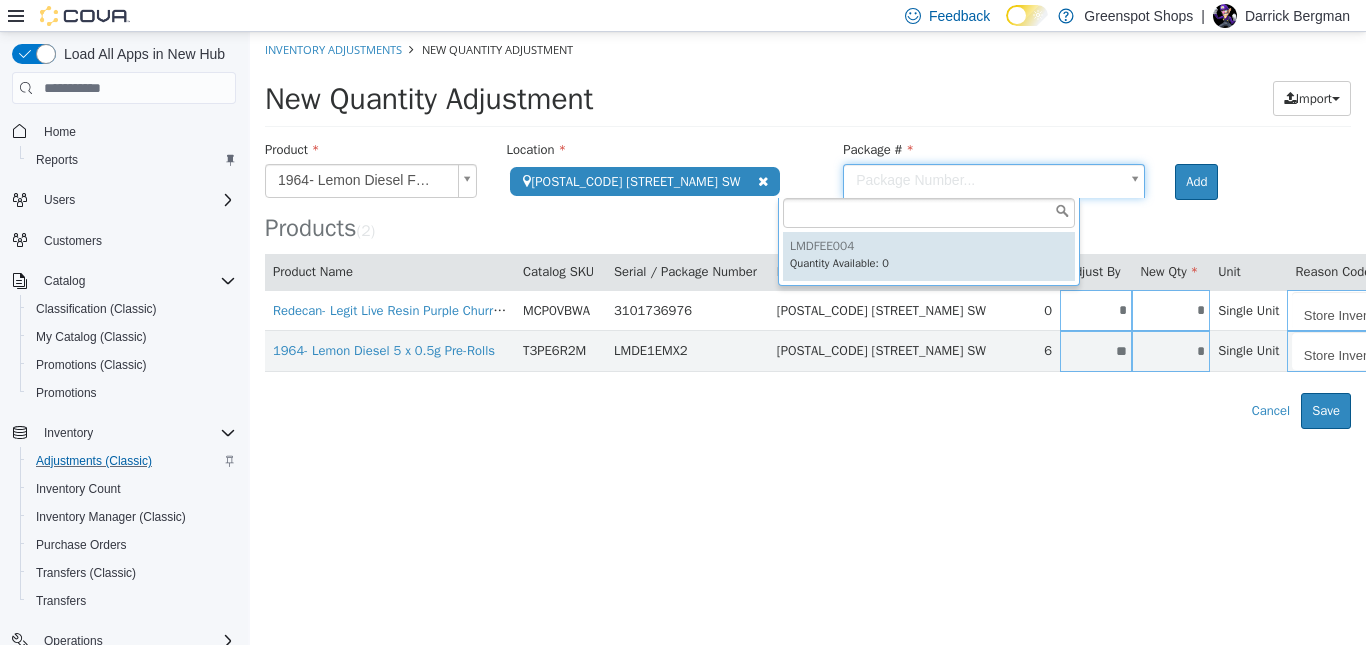 click on "**********" at bounding box center (808, 230) 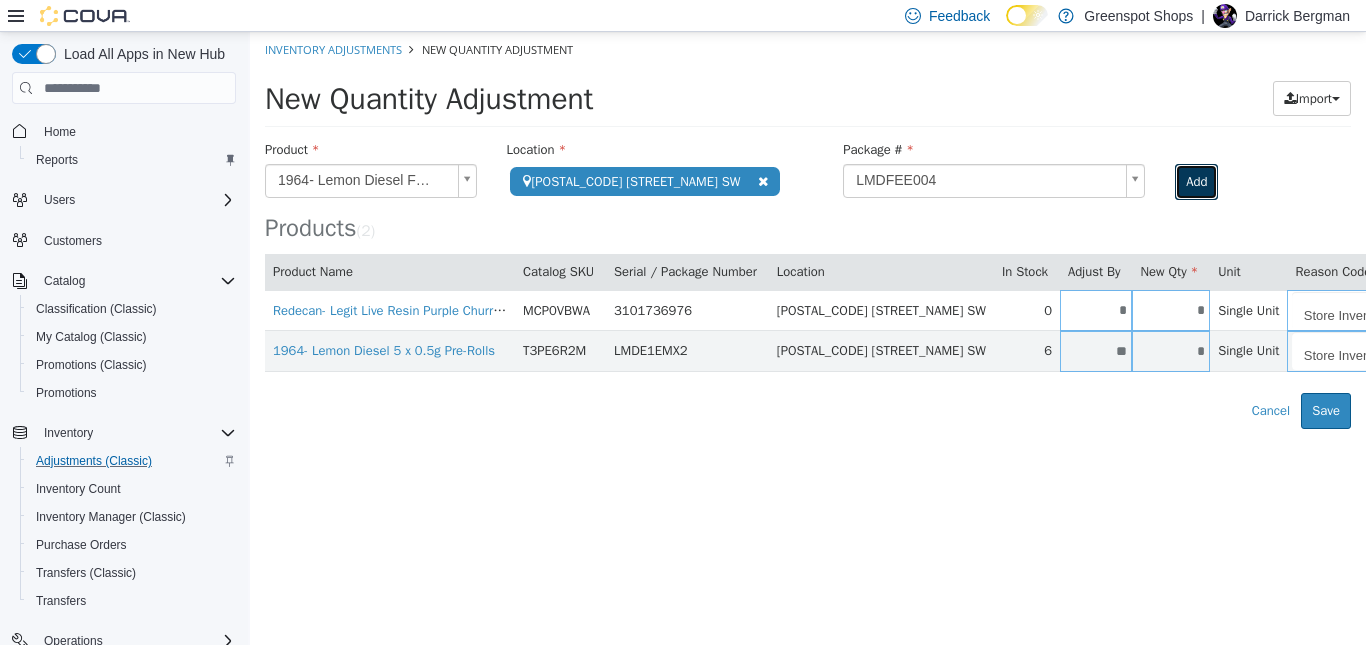 click on "Add" at bounding box center (1196, 182) 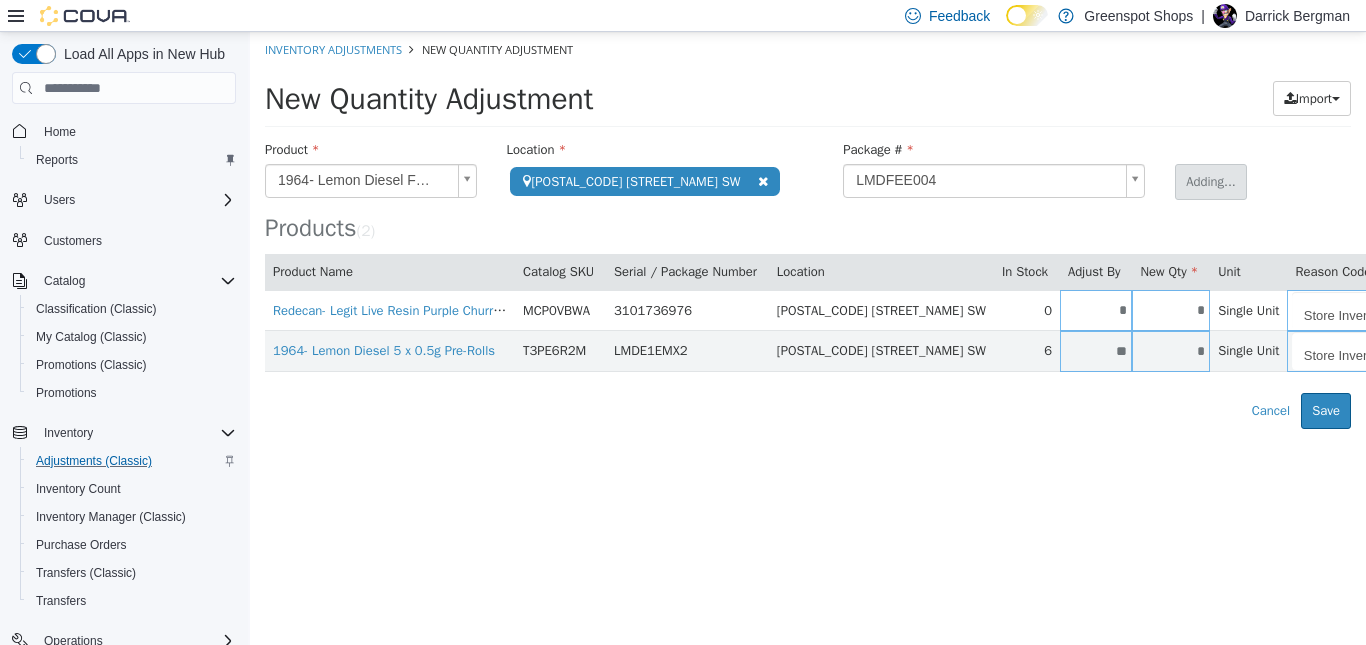 type 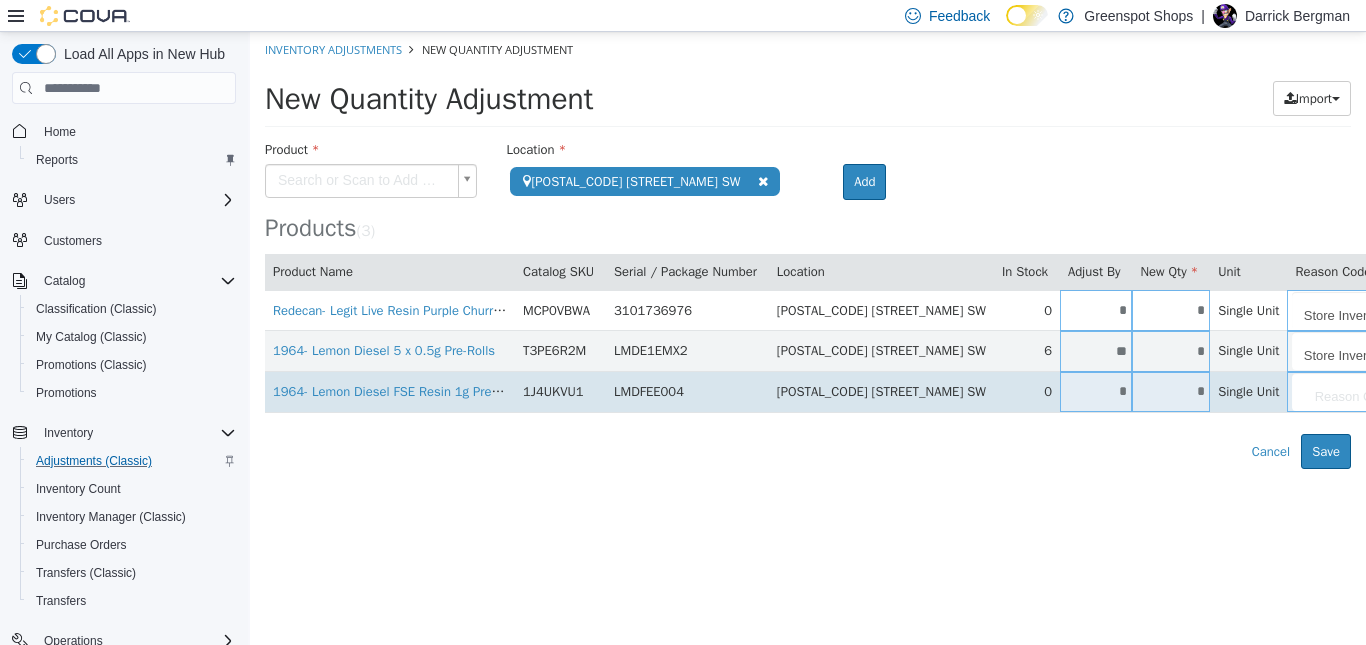 click on "*" at bounding box center (1096, 391) 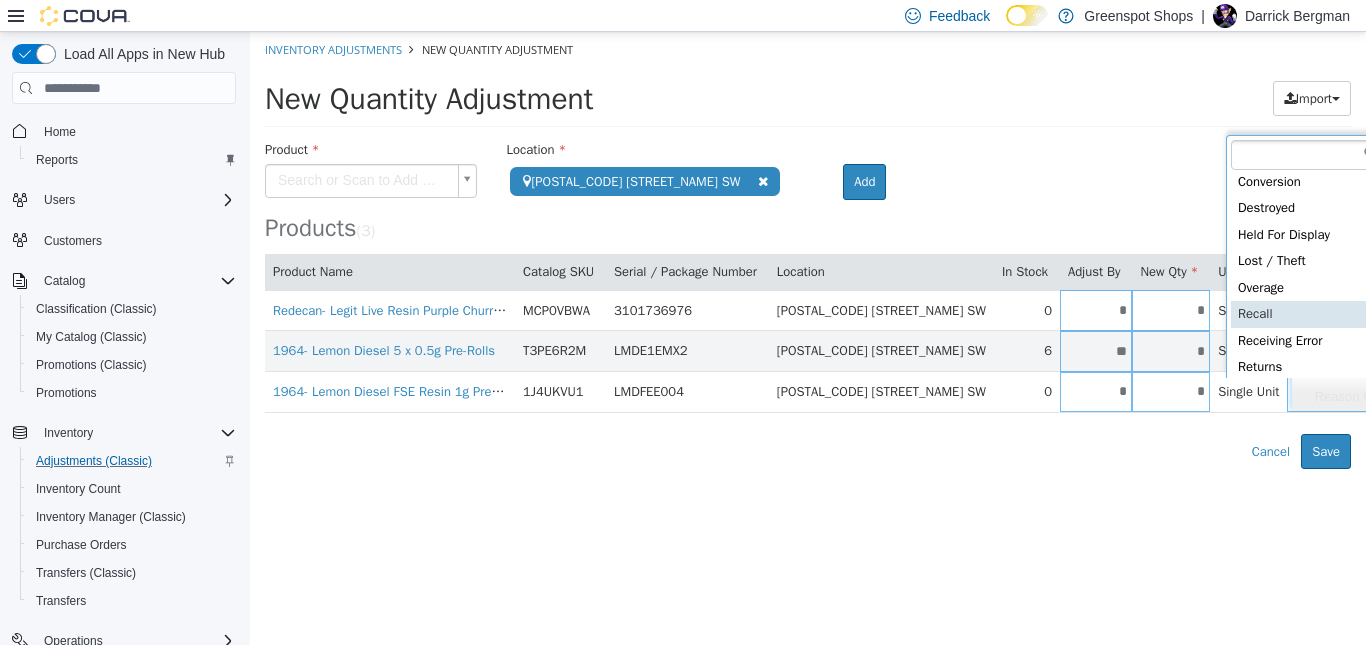 scroll, scrollTop: 91, scrollLeft: 0, axis: vertical 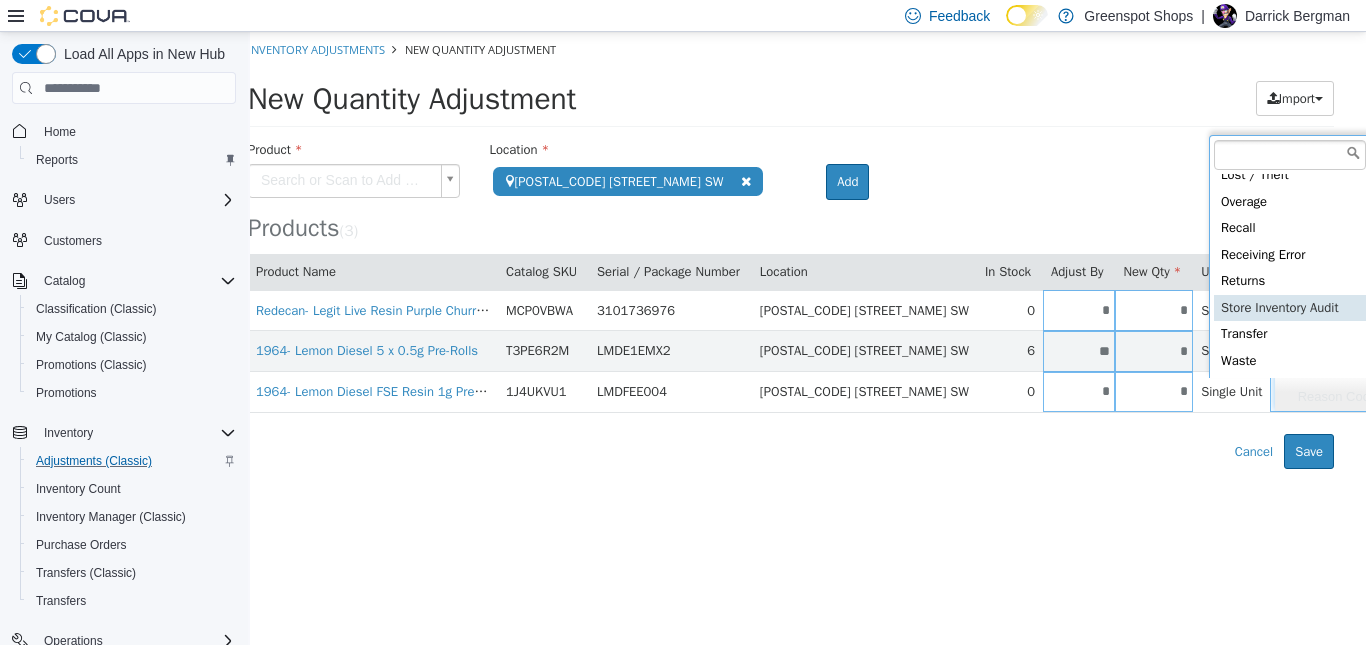 type on "**********" 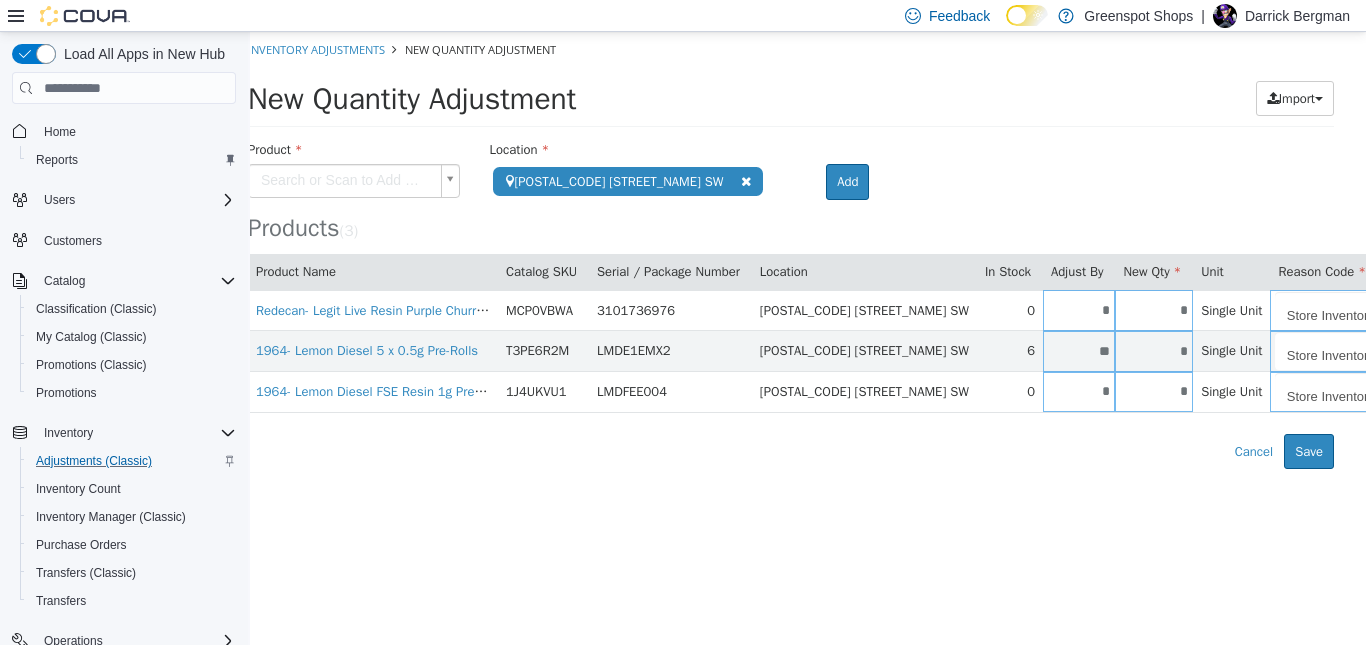 click on "**********" at bounding box center [791, 250] 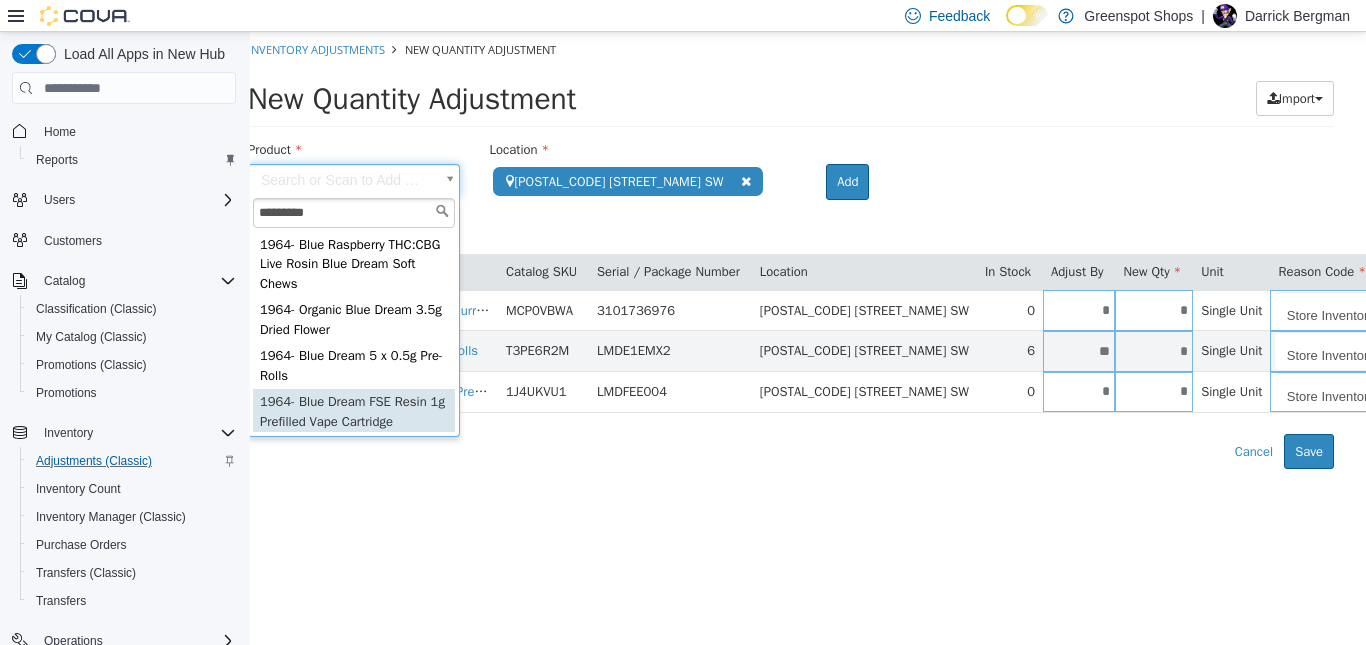 type on "*********" 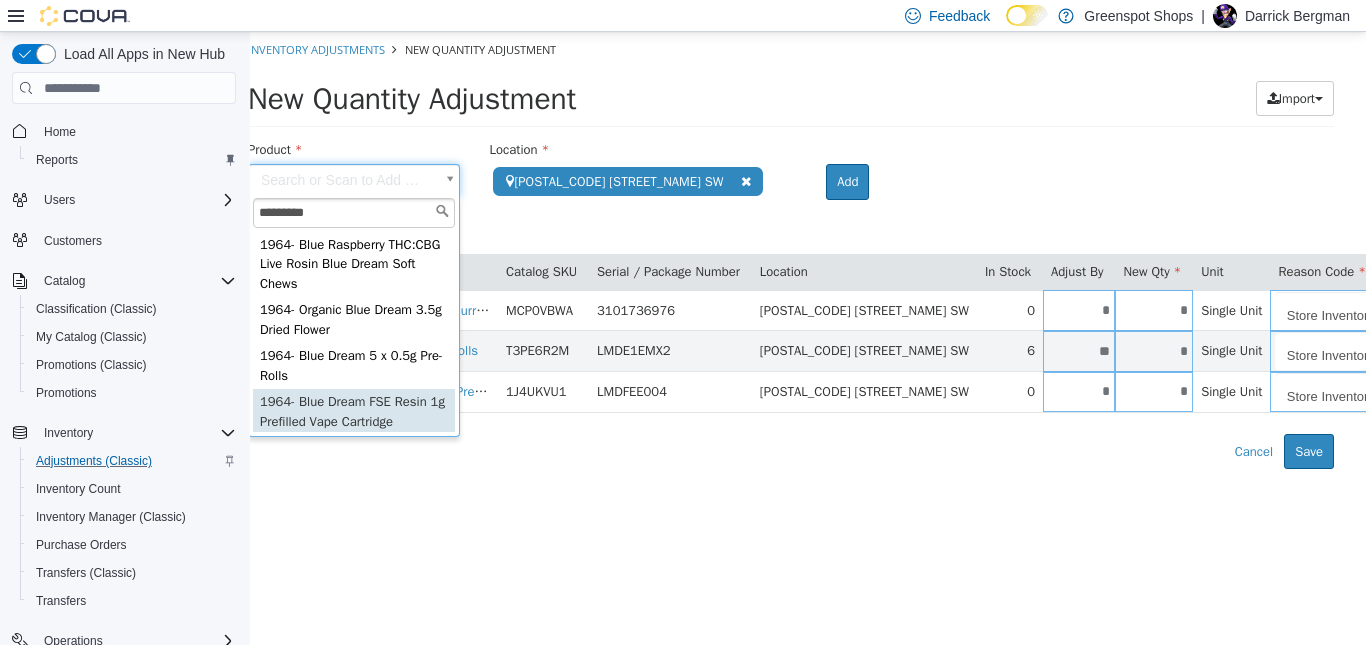 type on "**********" 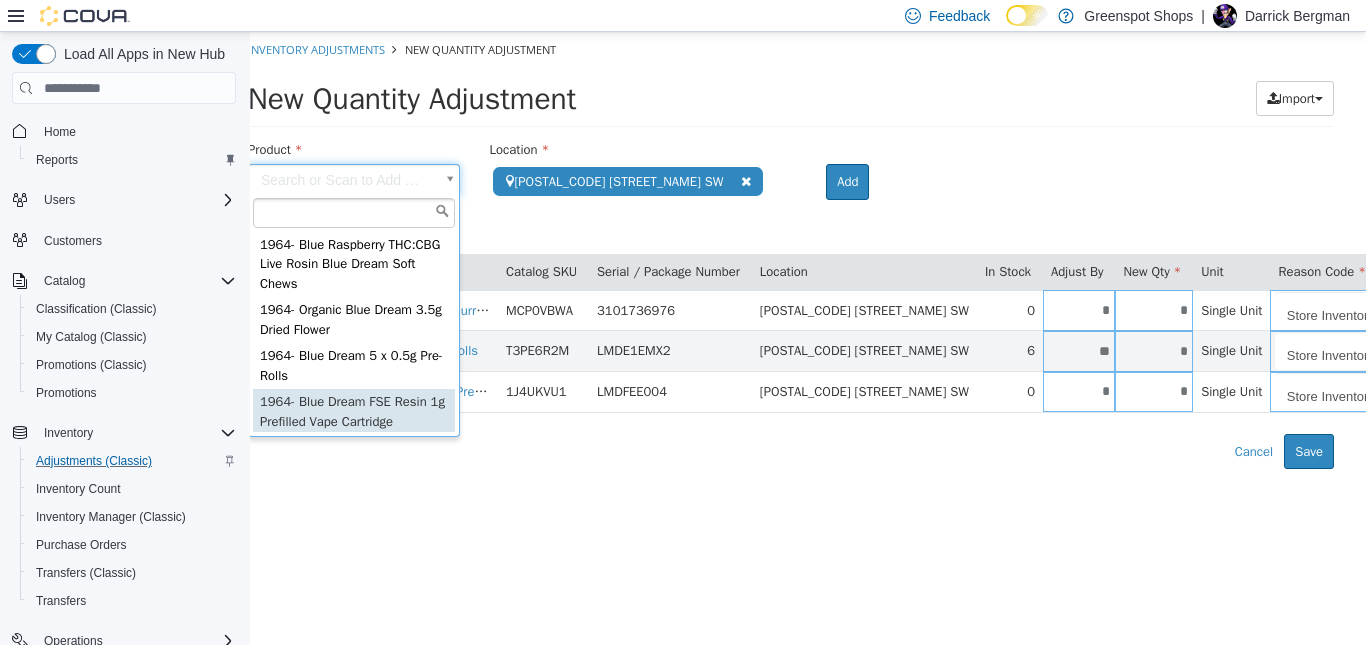 scroll, scrollTop: 0, scrollLeft: 0, axis: both 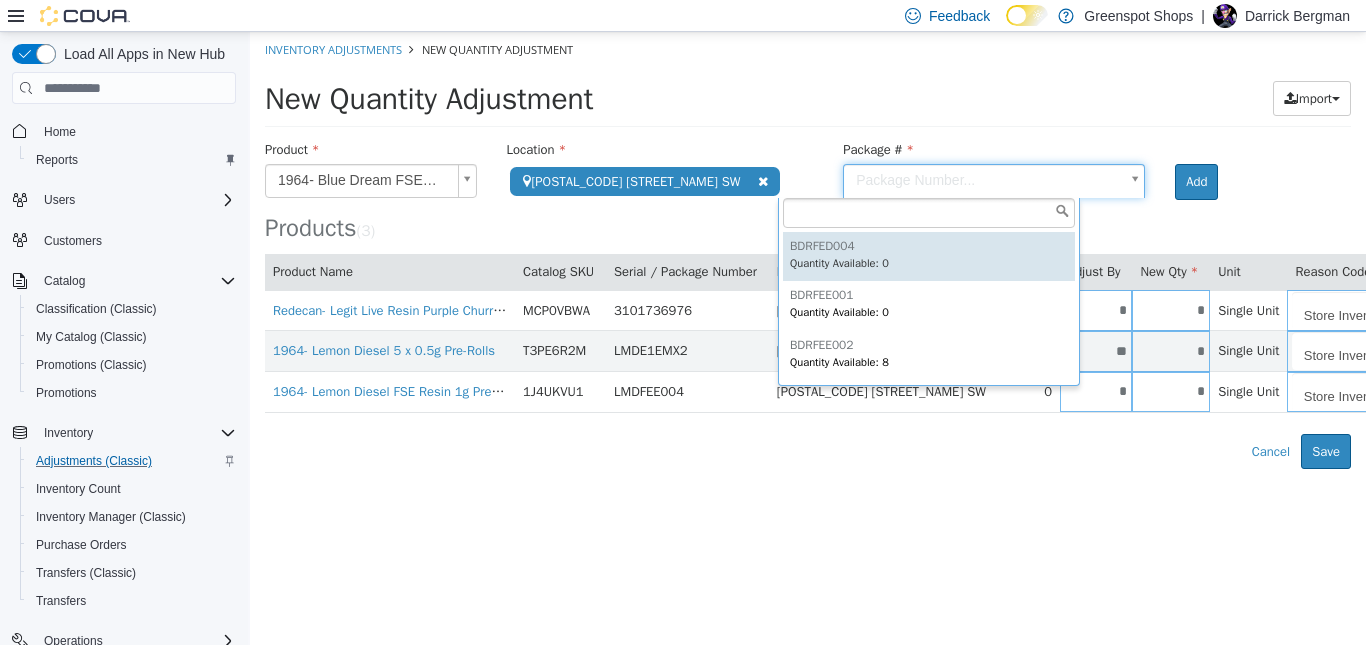 click on "**********" at bounding box center [808, 250] 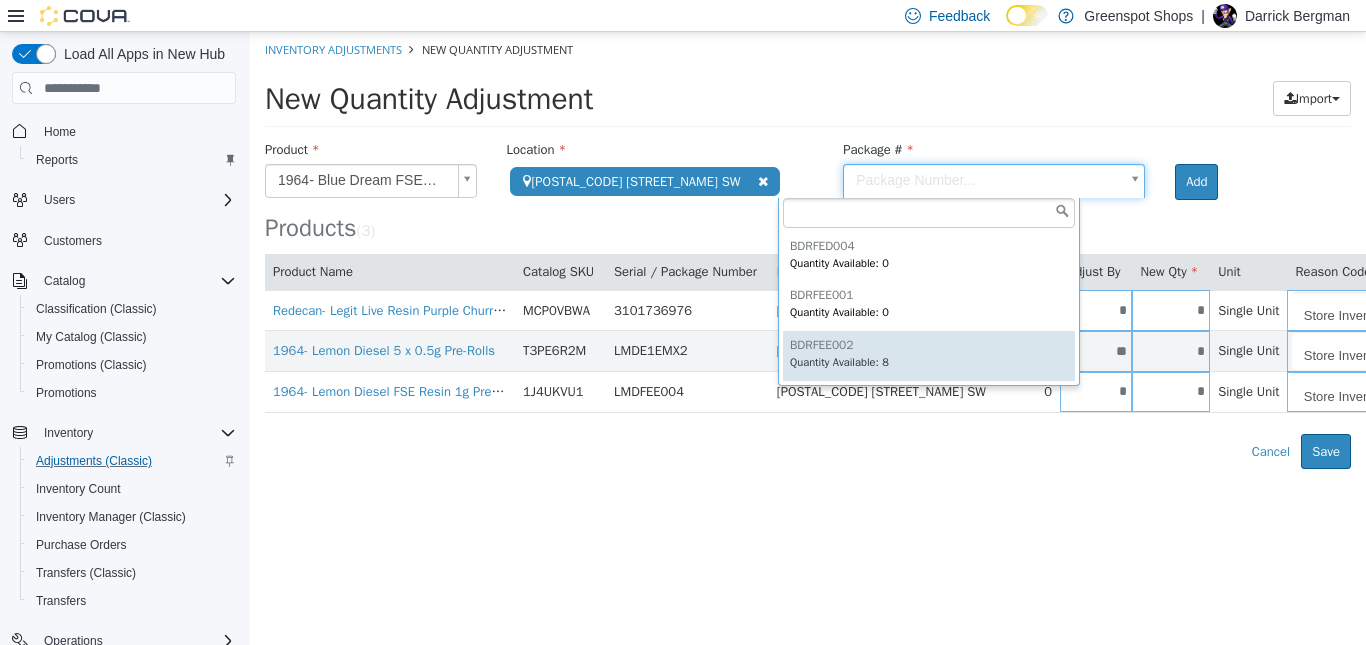 type on "*********" 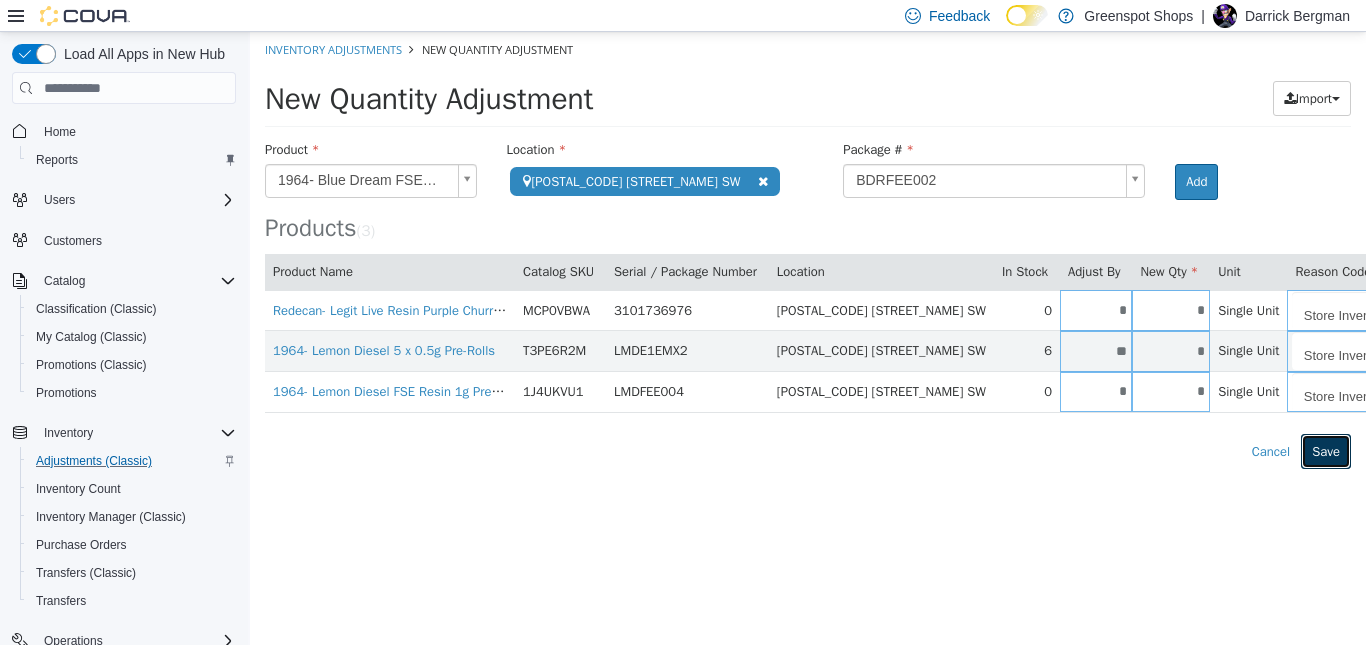 click on "Save" at bounding box center (1326, 452) 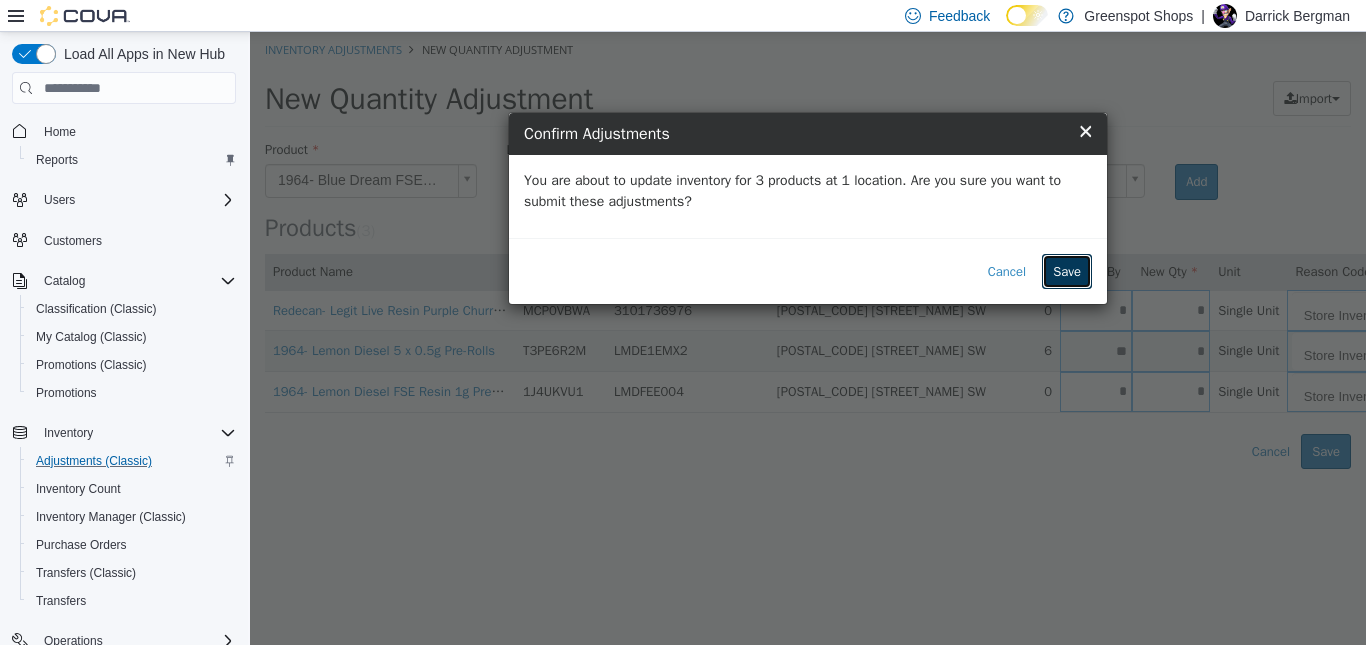 click on "Save" at bounding box center (1067, 272) 